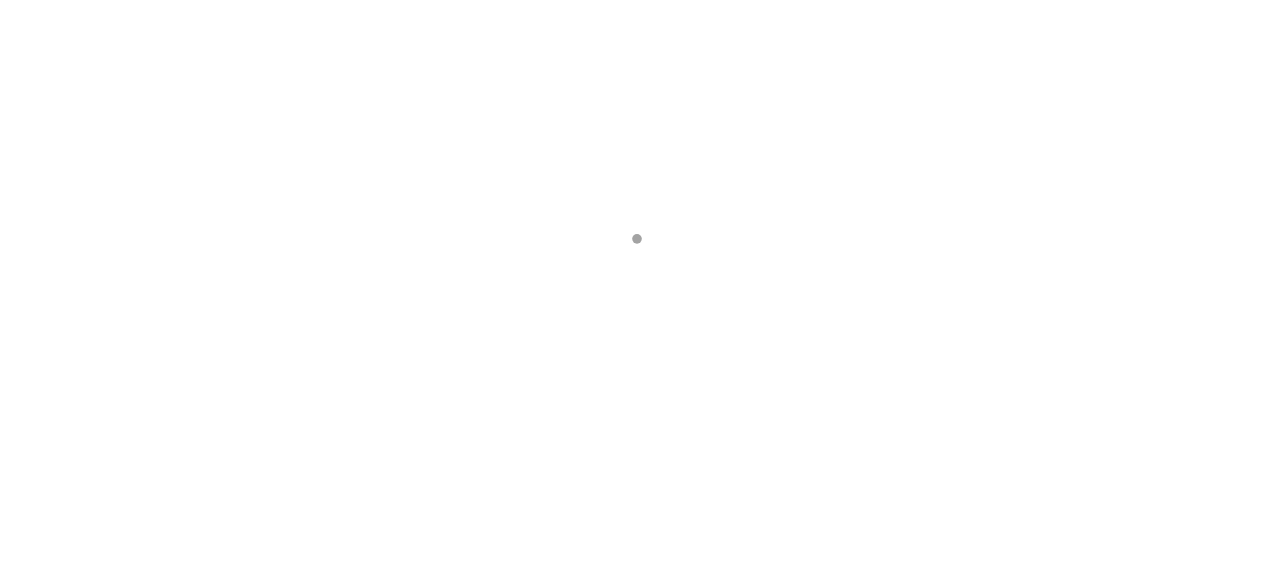 scroll, scrollTop: 0, scrollLeft: 0, axis: both 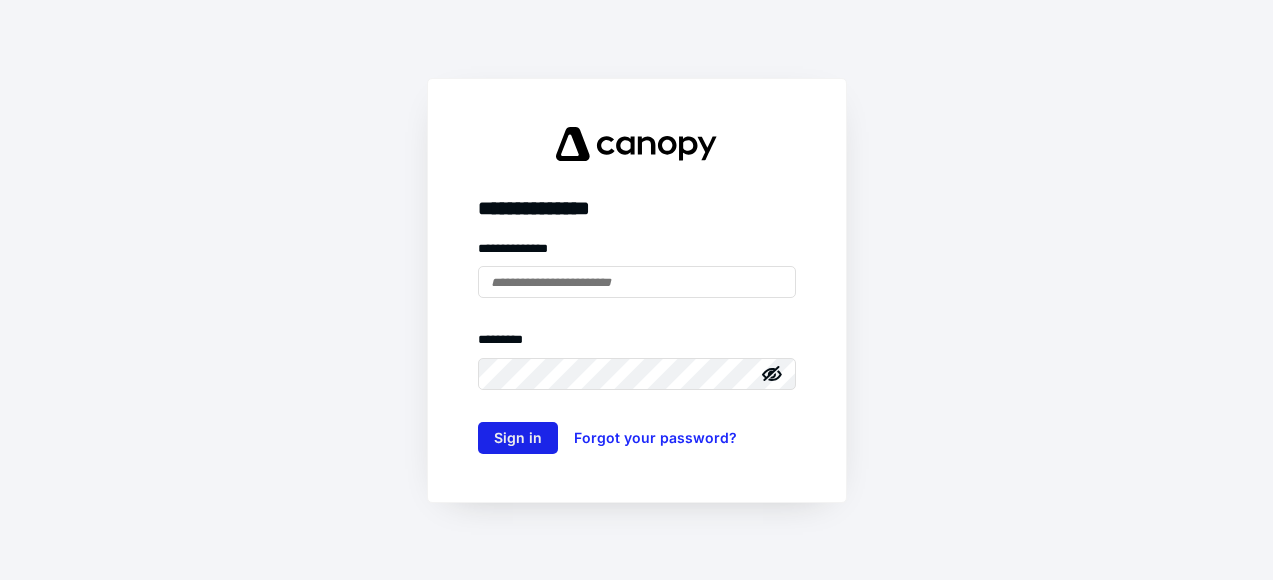 type on "**********" 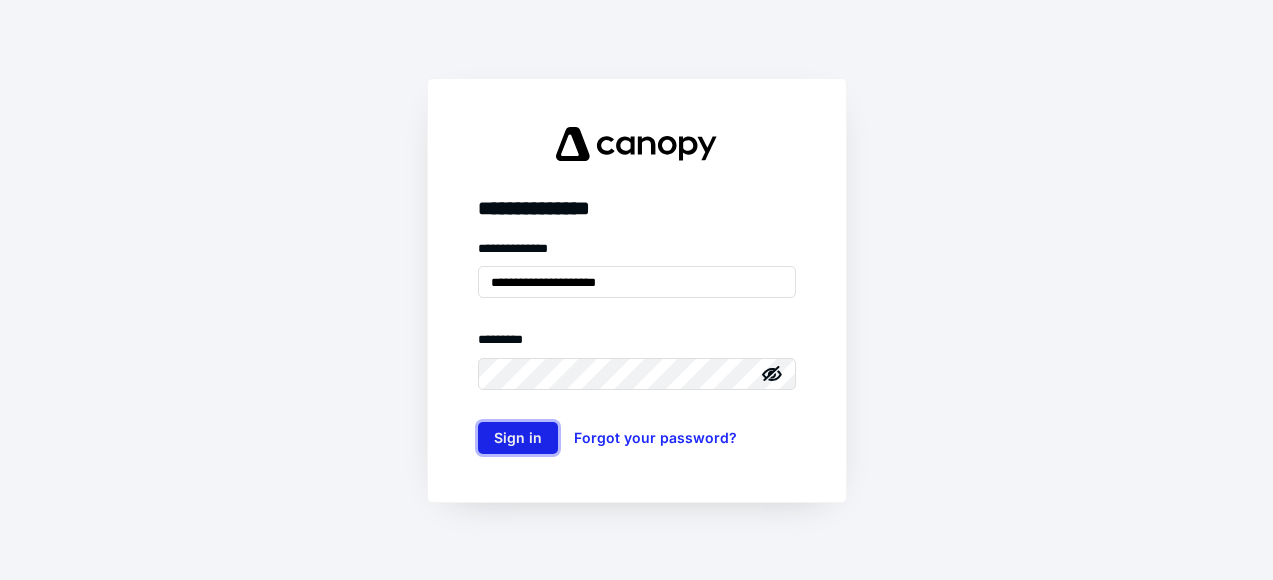 click on "Sign in" at bounding box center [518, 438] 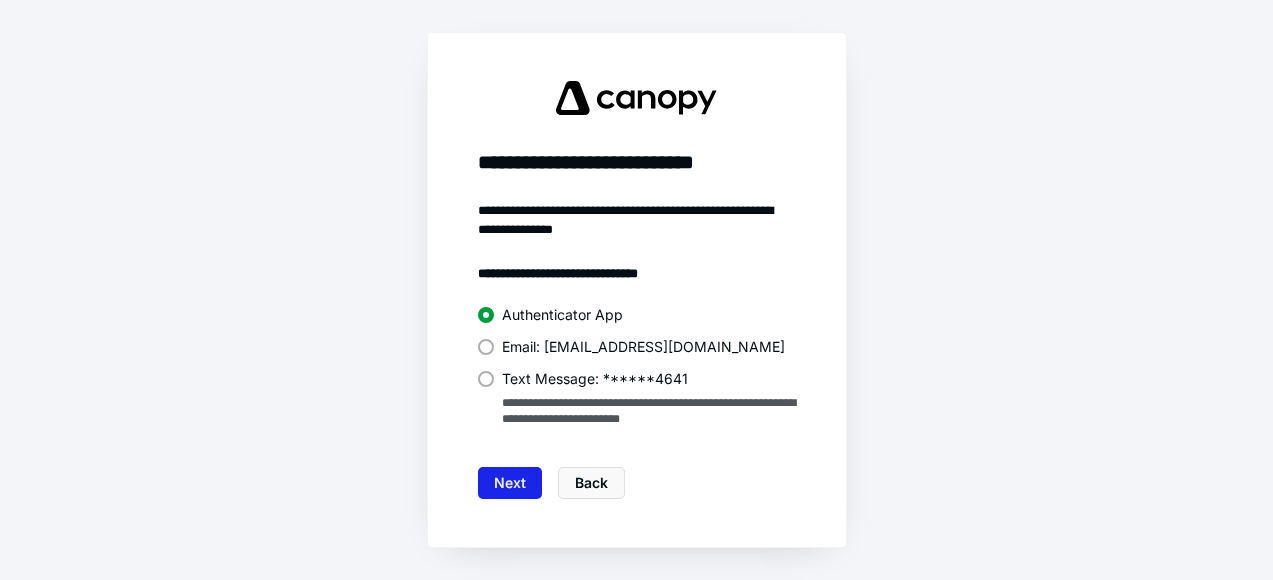 click on "Next" at bounding box center [510, 483] 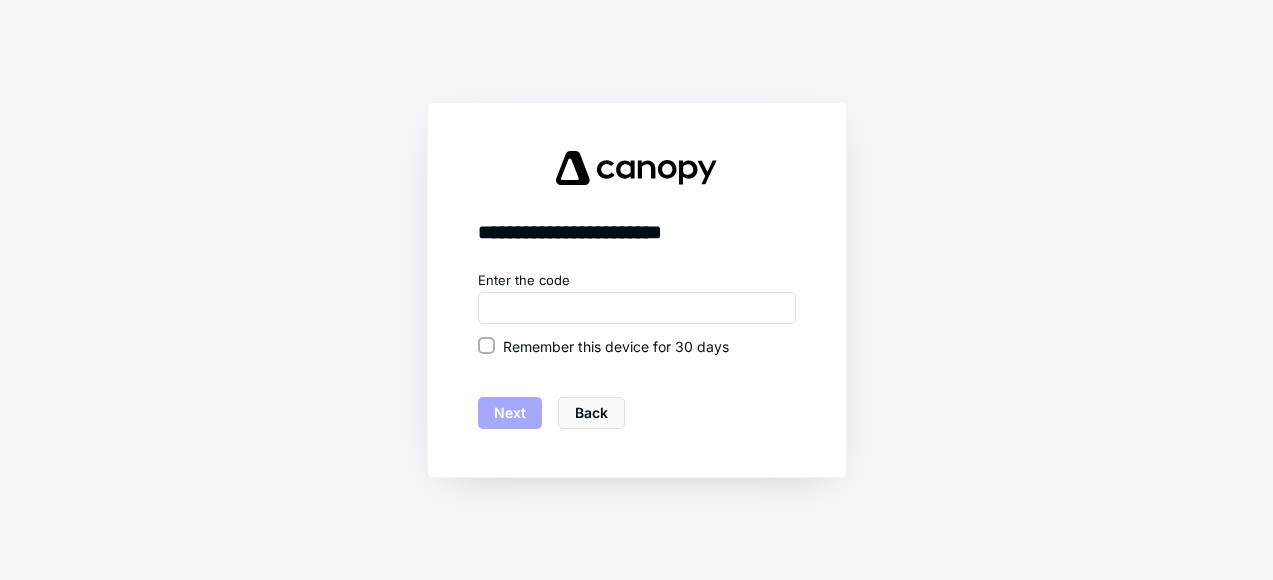 click on "Remember this device for 30 days" at bounding box center [637, 346] 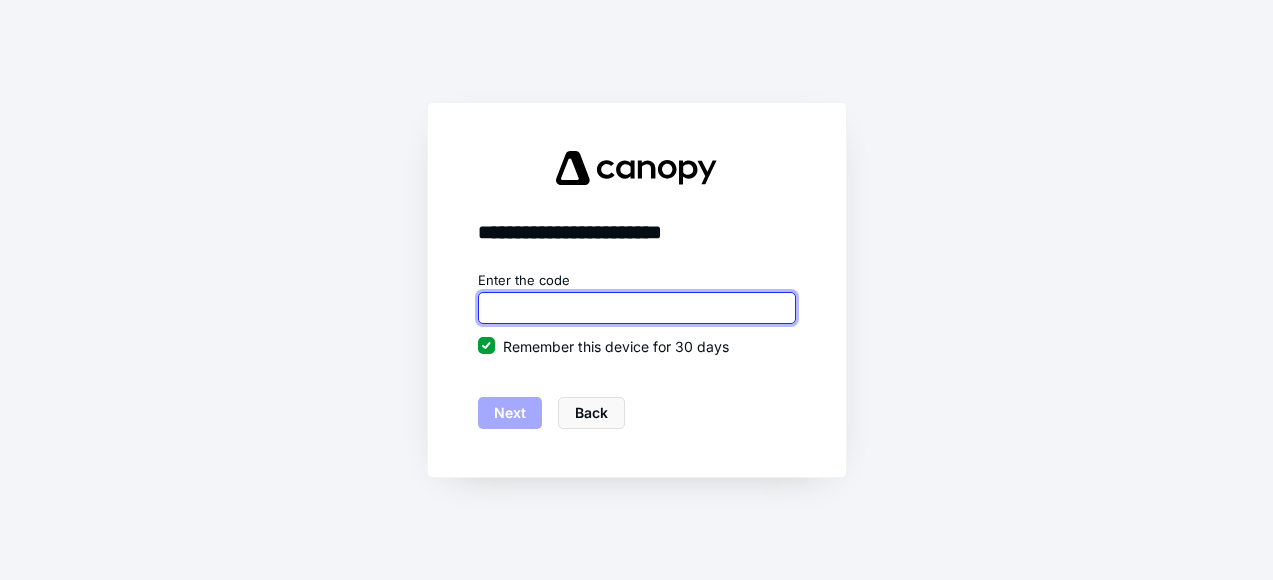 click at bounding box center (637, 308) 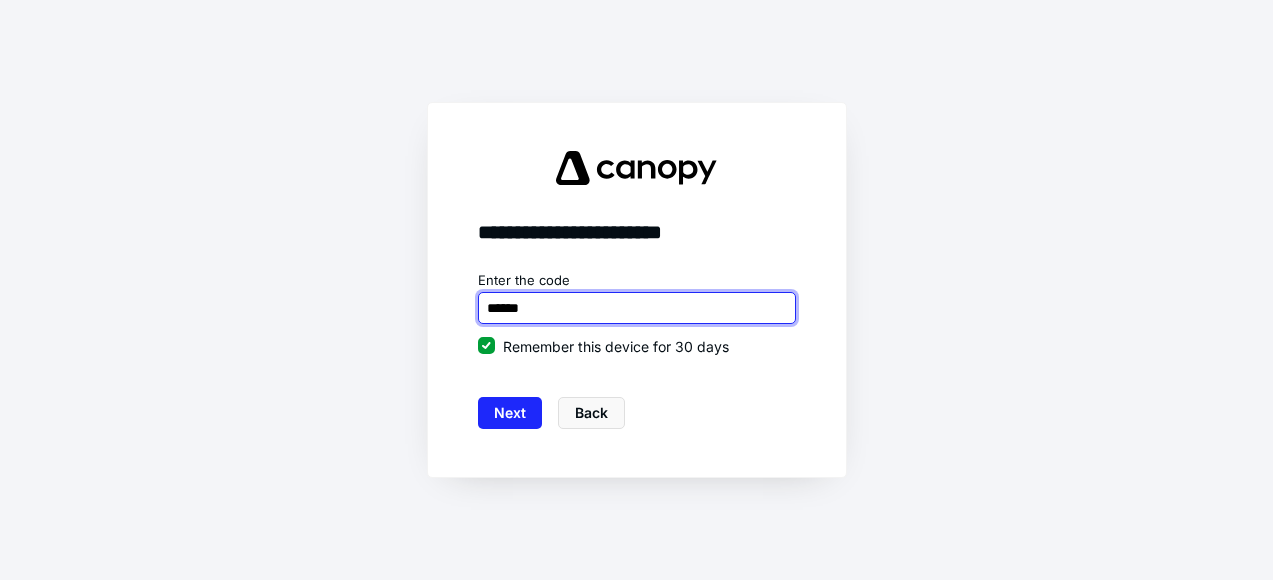 type on "******" 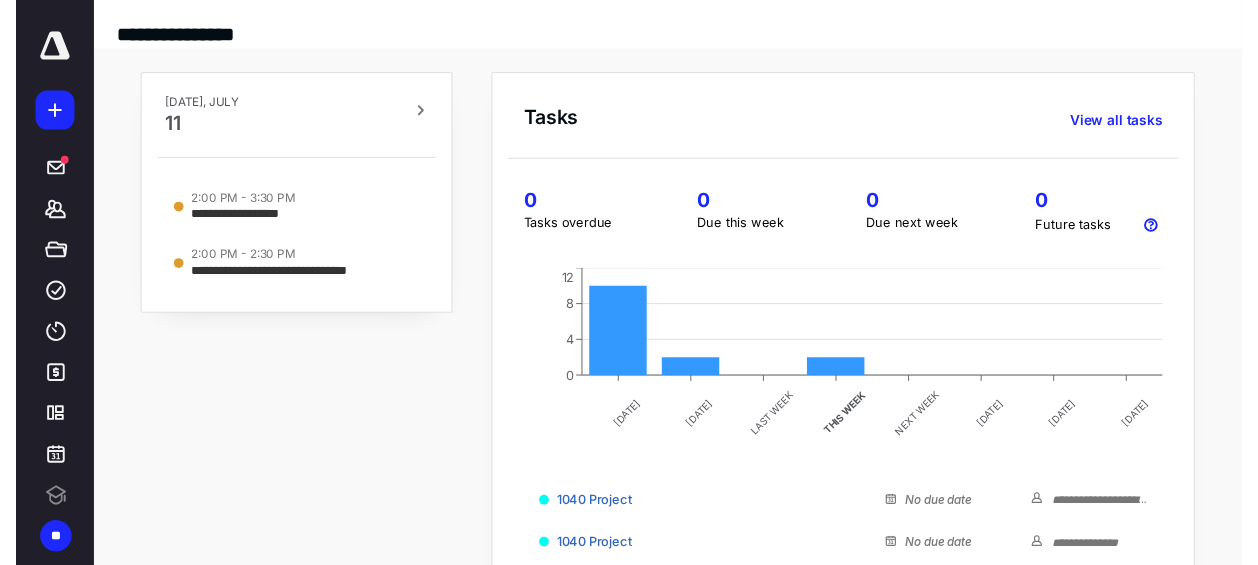 scroll, scrollTop: 0, scrollLeft: 0, axis: both 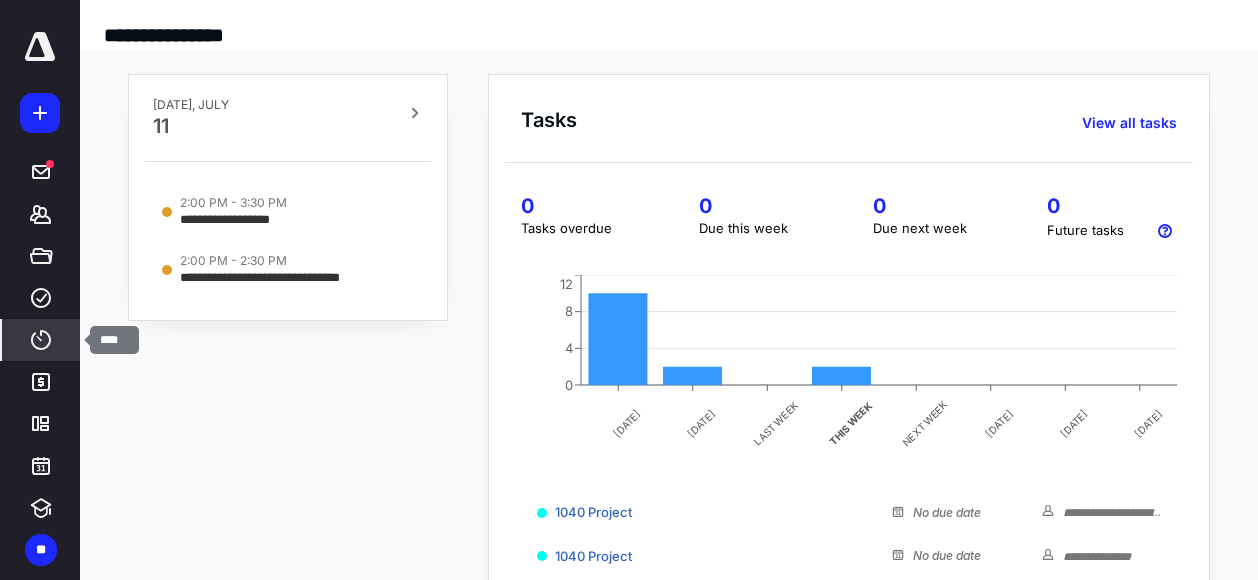 click on "****" at bounding box center [41, 340] 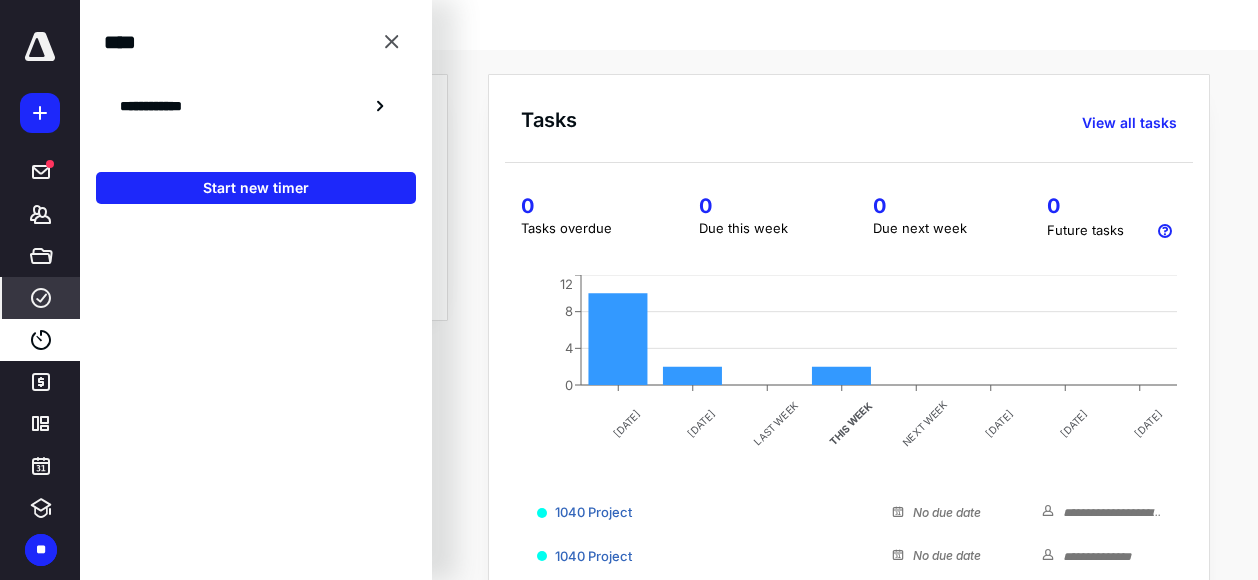 click on "****" at bounding box center [41, 298] 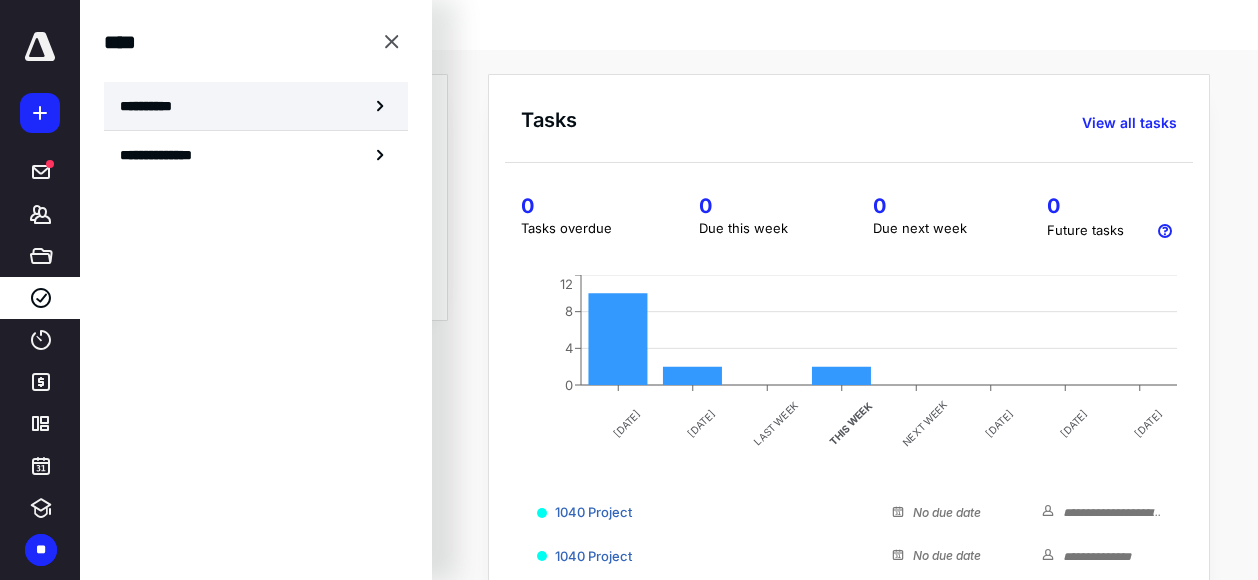 click on "**********" at bounding box center (256, 106) 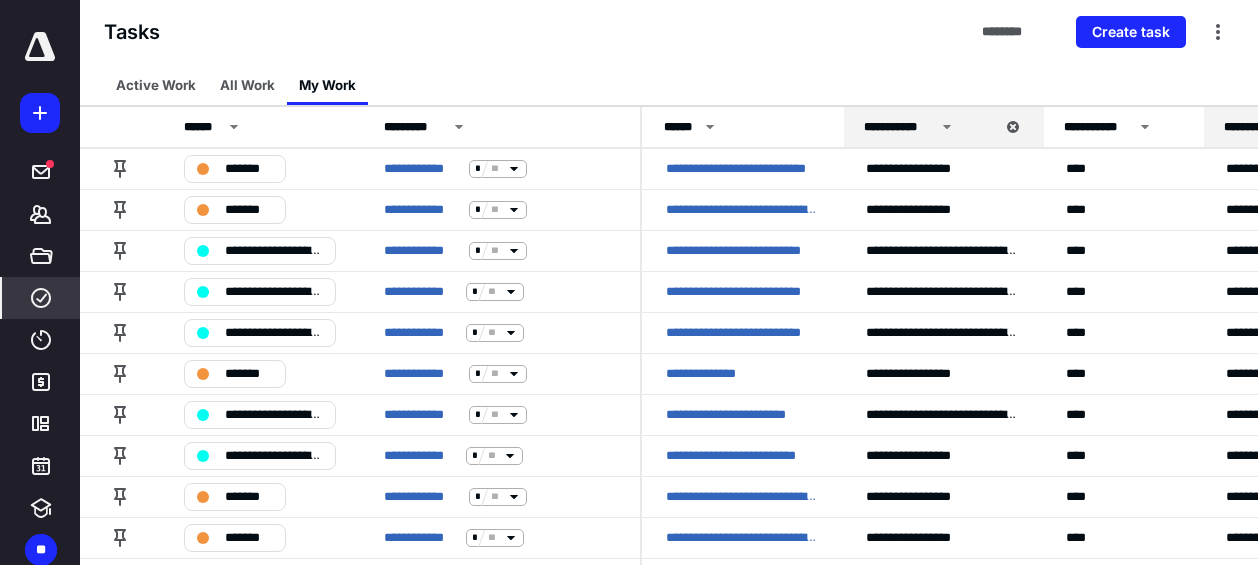 scroll, scrollTop: 500, scrollLeft: 0, axis: vertical 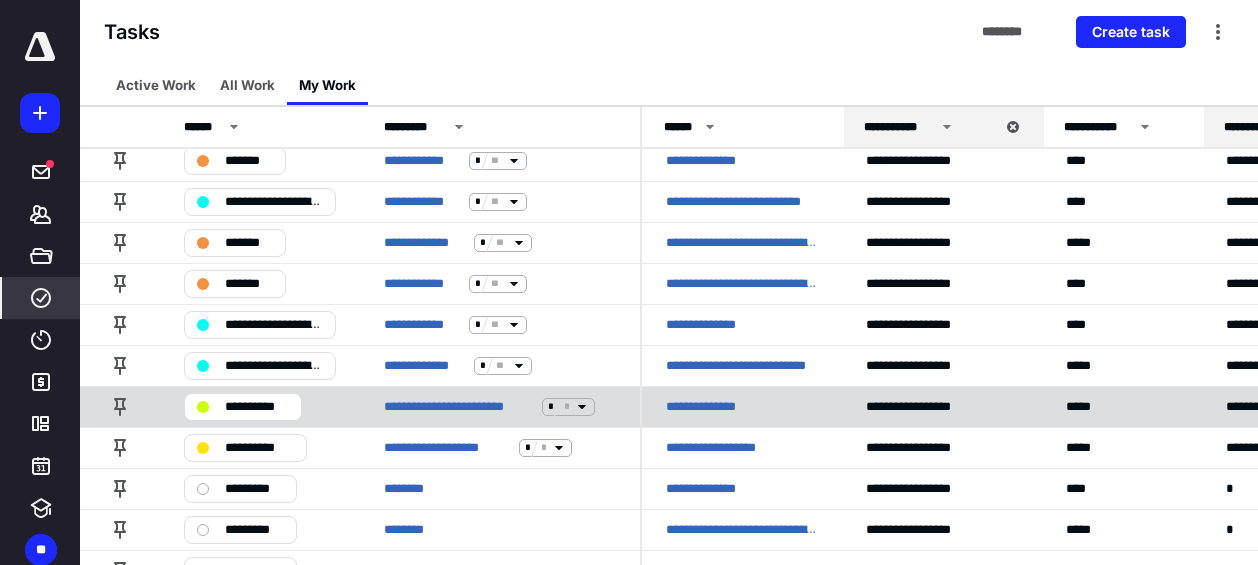 click on "**********" at bounding box center [500, 406] 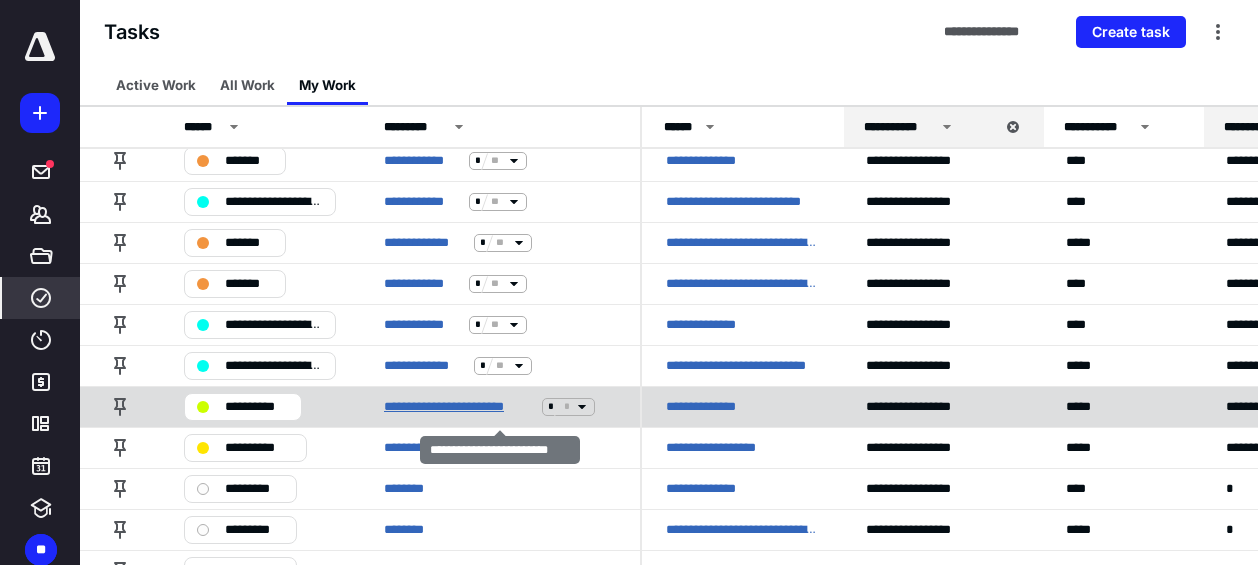 click on "**********" at bounding box center (459, 407) 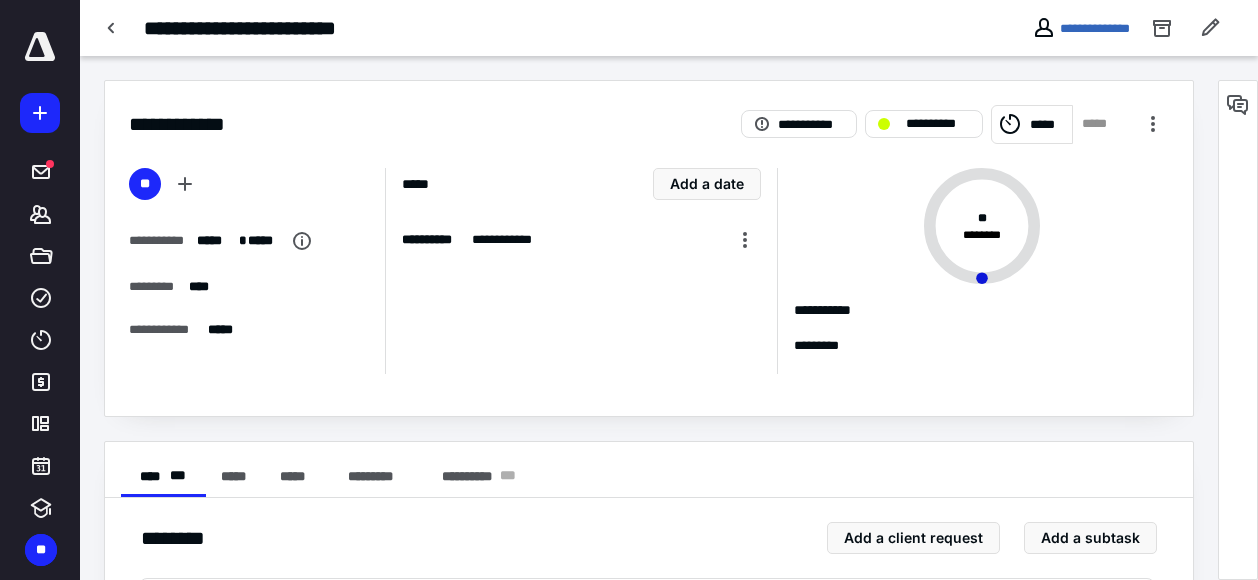 scroll, scrollTop: 167, scrollLeft: 0, axis: vertical 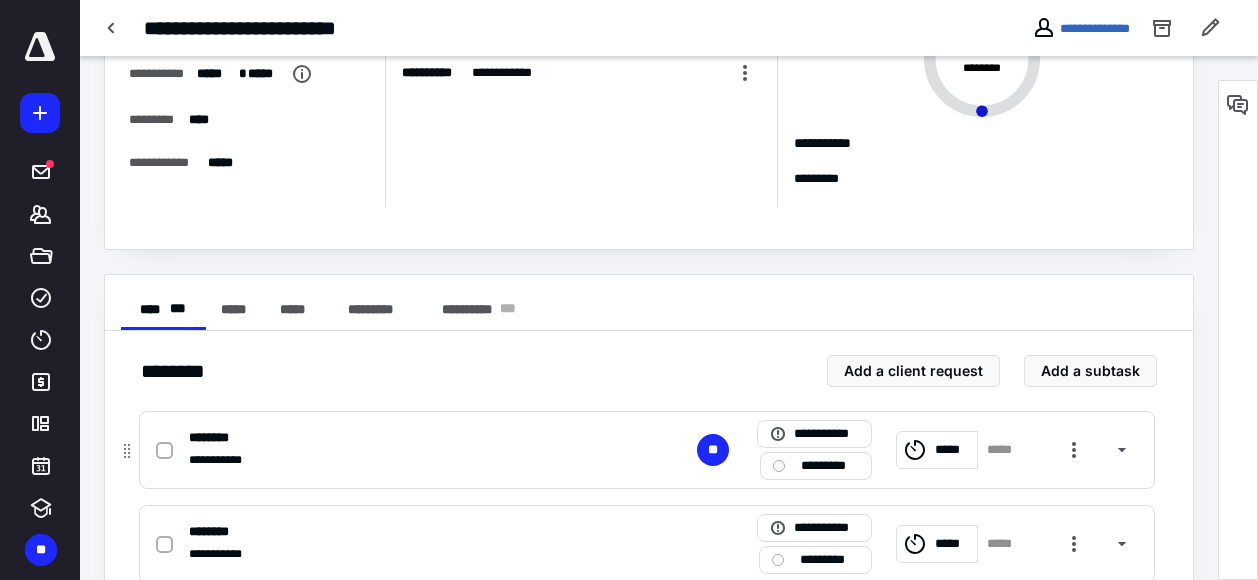 click on "*****" at bounding box center (953, 450) 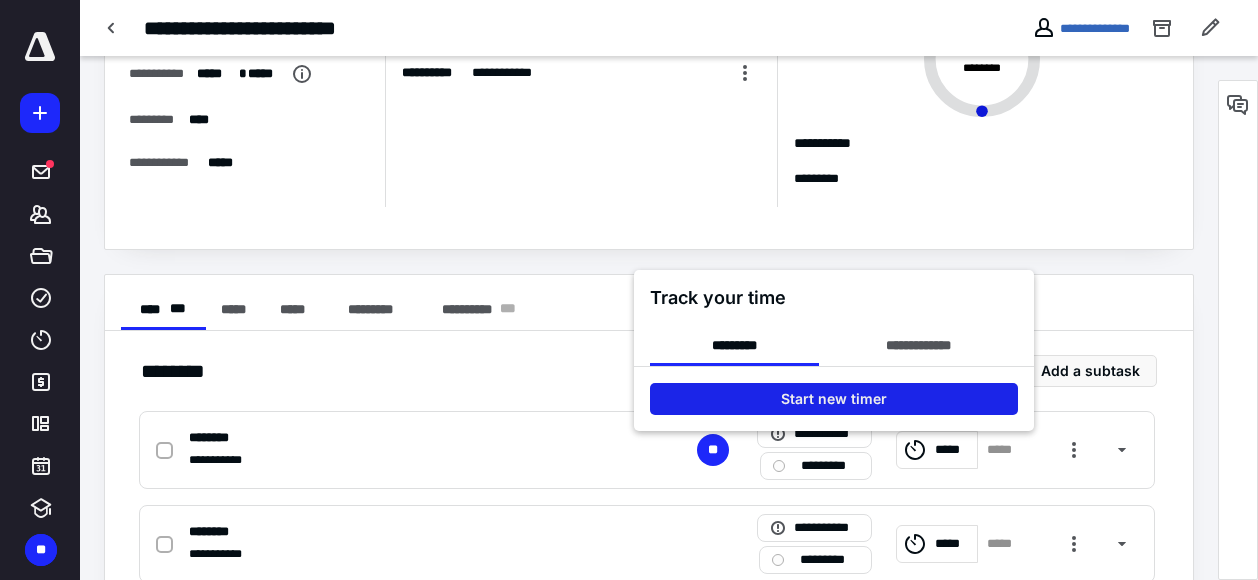 click on "Start new timer" at bounding box center [834, 399] 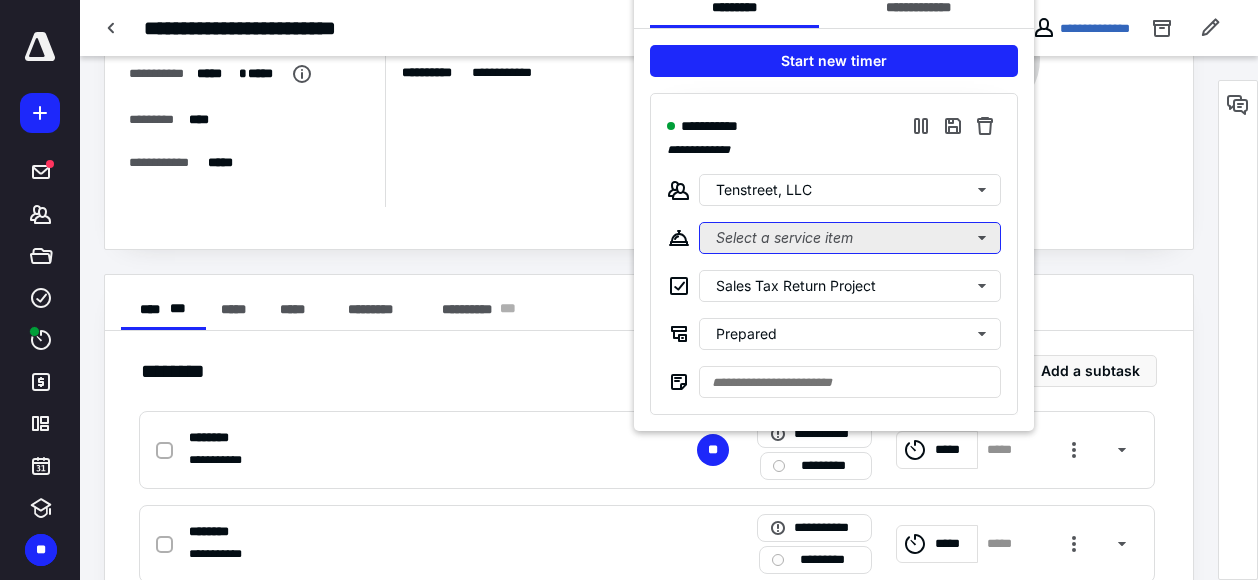 click on "Select a service item" at bounding box center [850, 238] 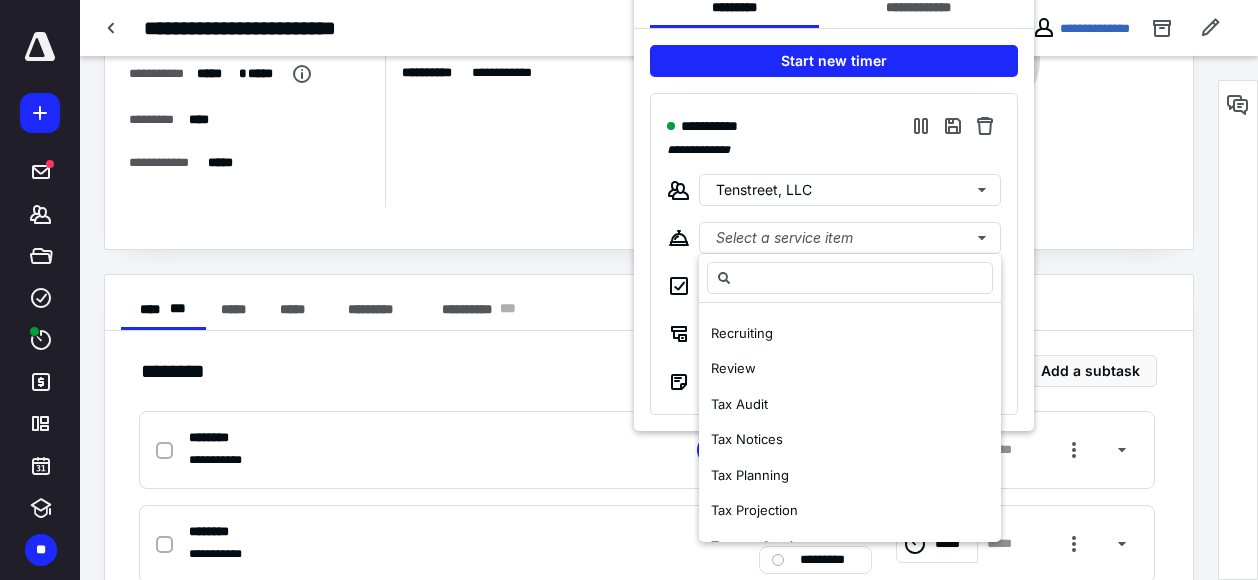 scroll, scrollTop: 1000, scrollLeft: 0, axis: vertical 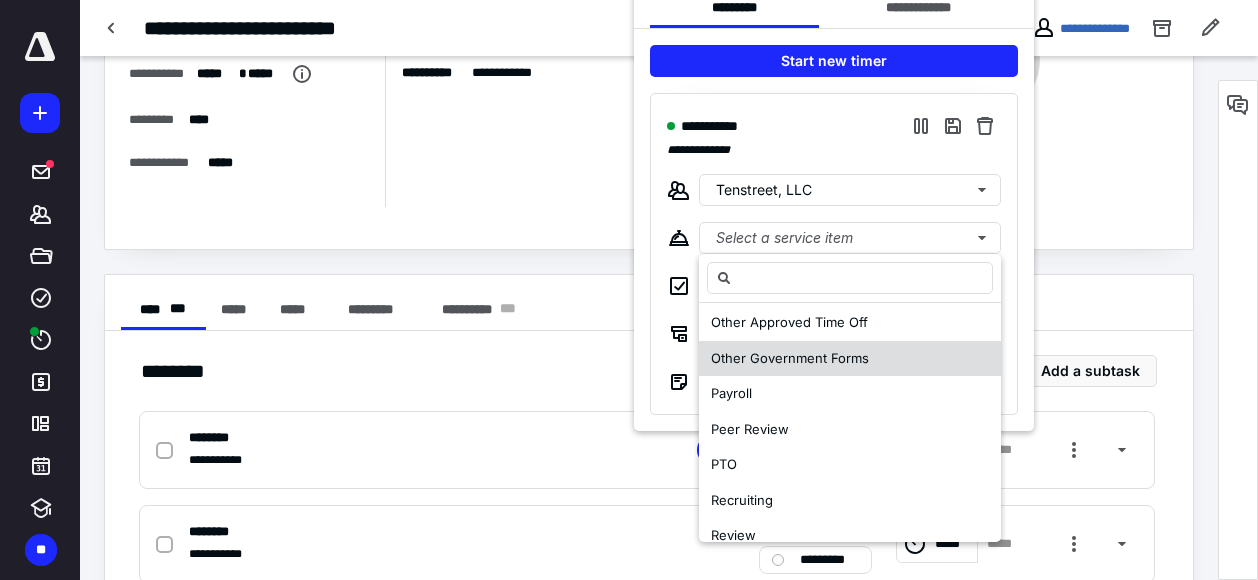 click on "Other Government Forms" at bounding box center (790, 358) 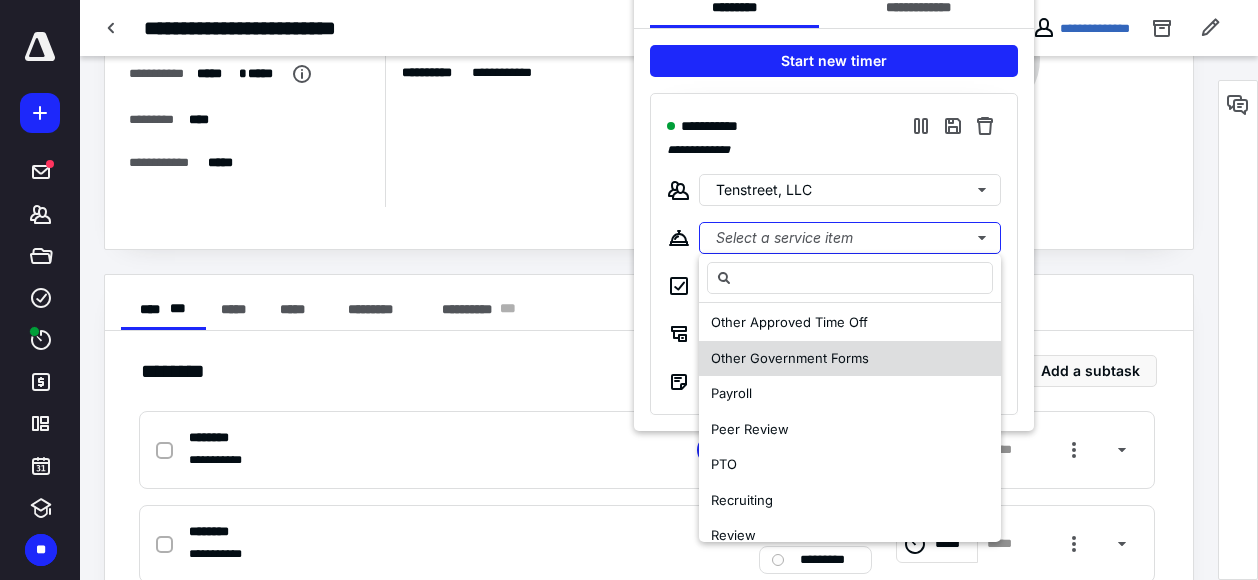 scroll, scrollTop: 0, scrollLeft: 0, axis: both 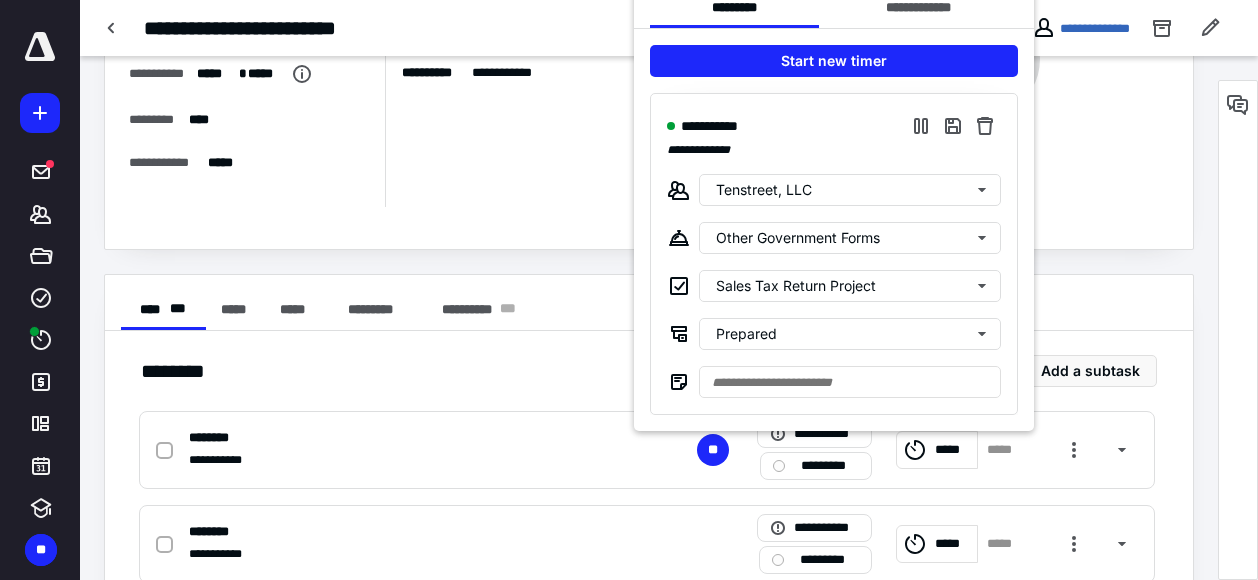 click at bounding box center (629, 290) 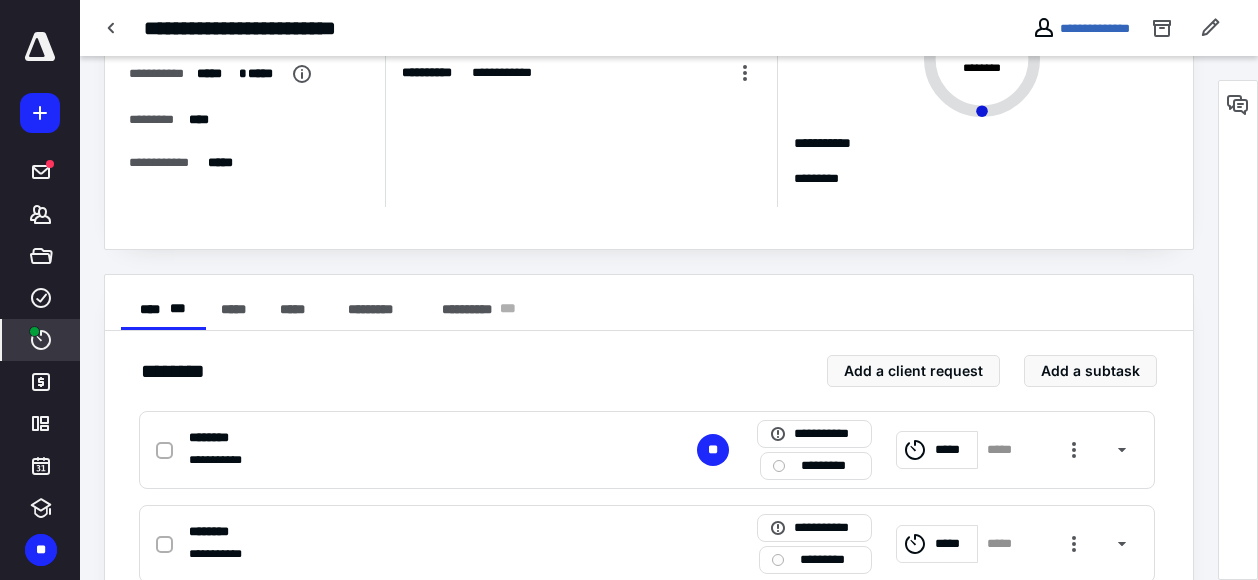 click 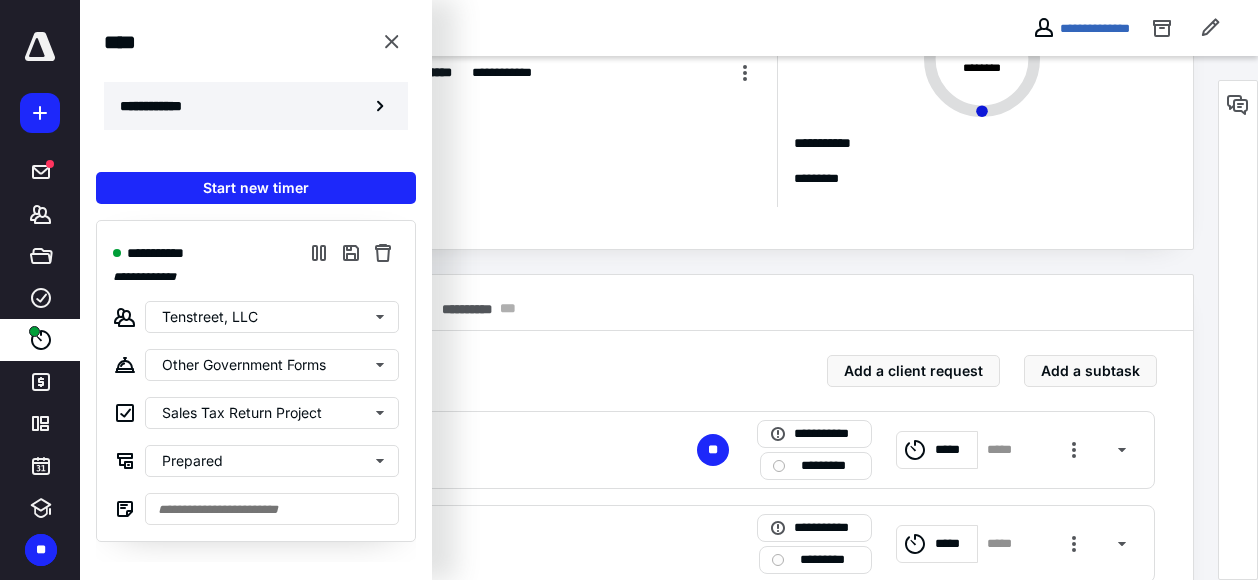 click on "**********" at bounding box center [256, 106] 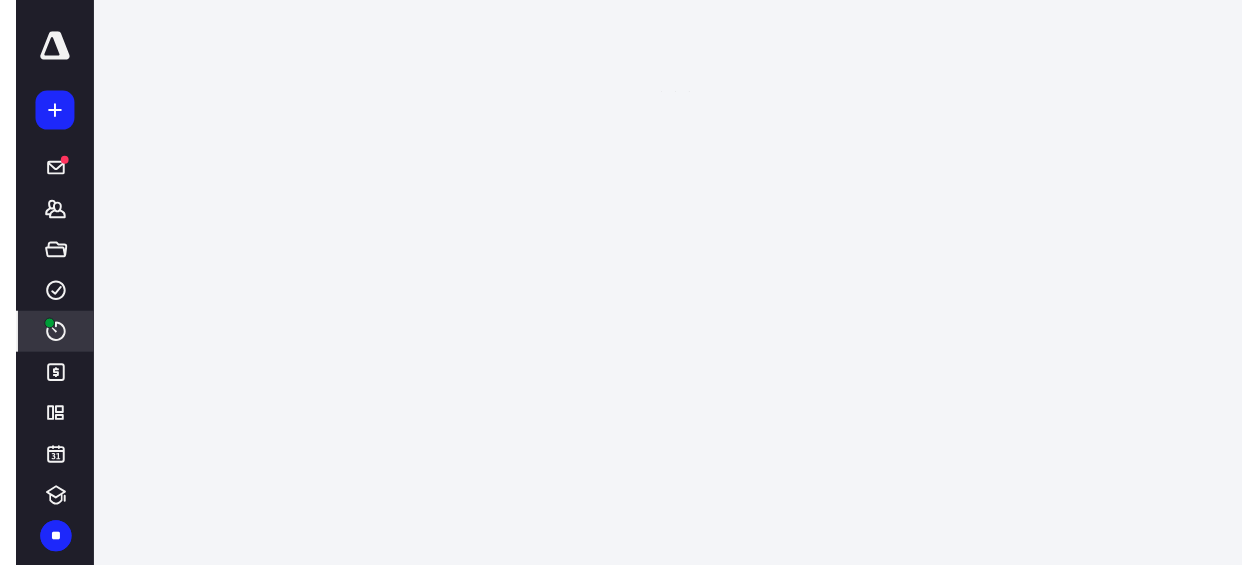 scroll, scrollTop: 0, scrollLeft: 0, axis: both 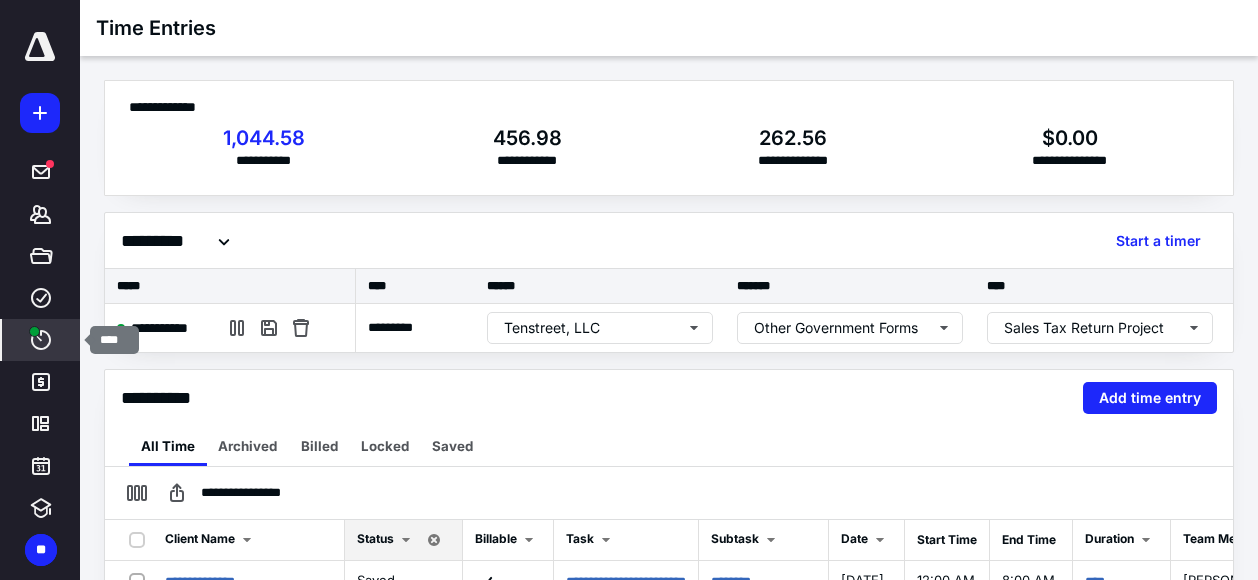 click 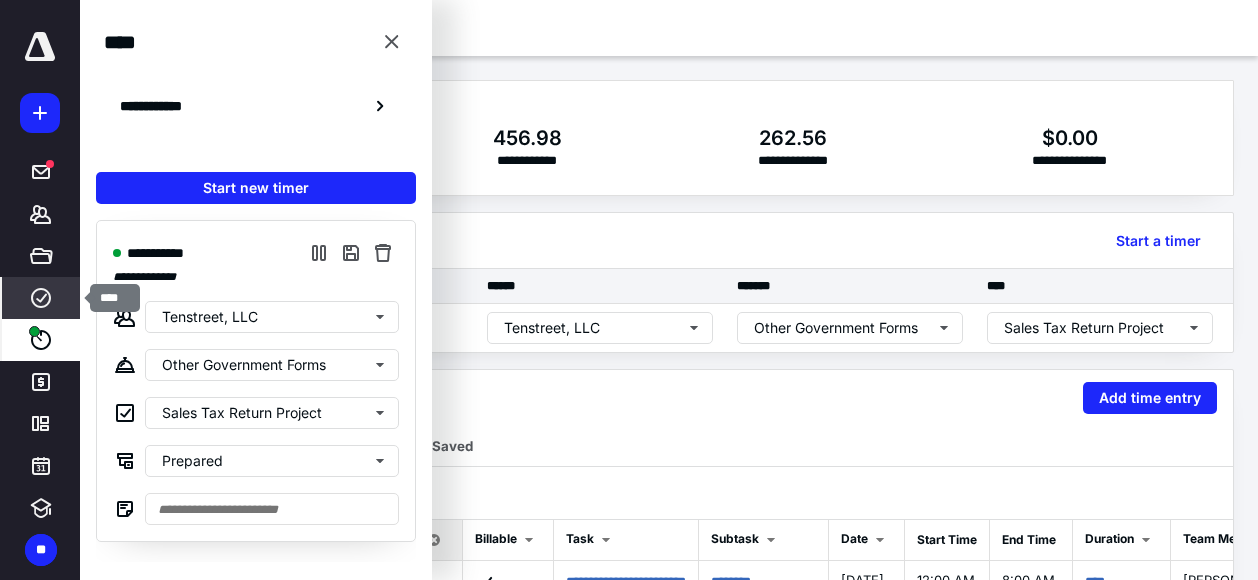 click 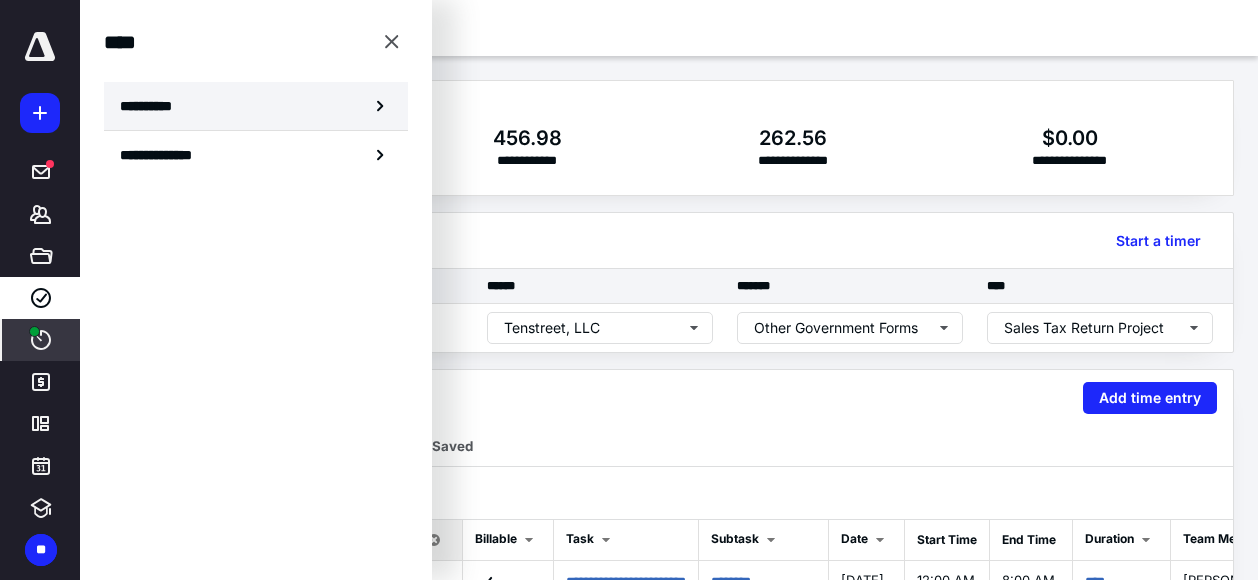 click on "**********" at bounding box center (256, 106) 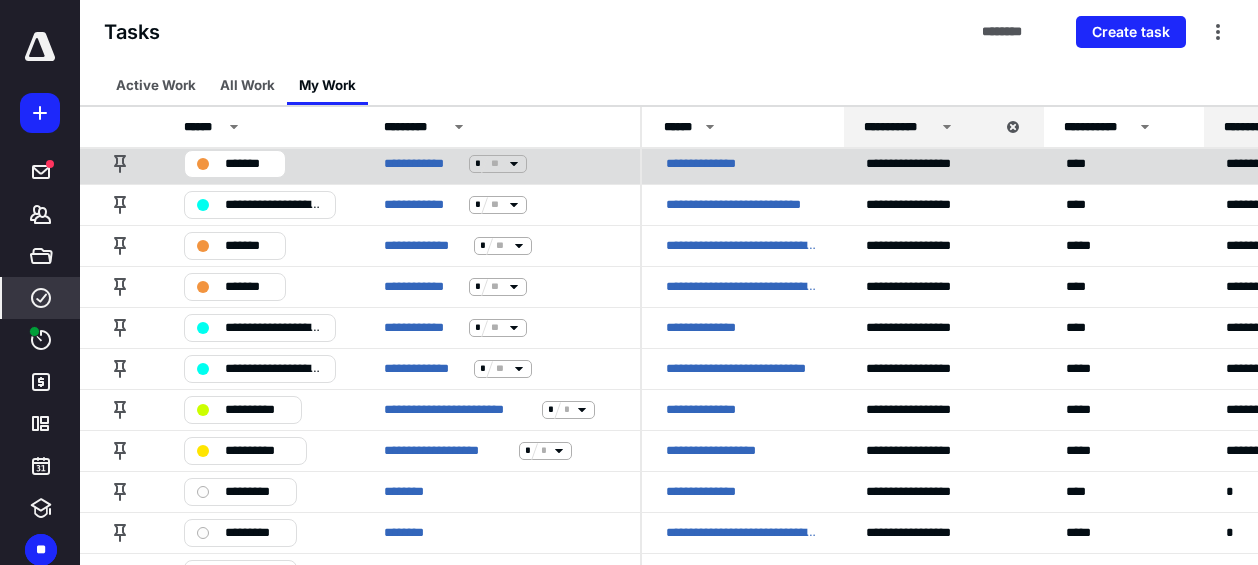 scroll, scrollTop: 500, scrollLeft: 0, axis: vertical 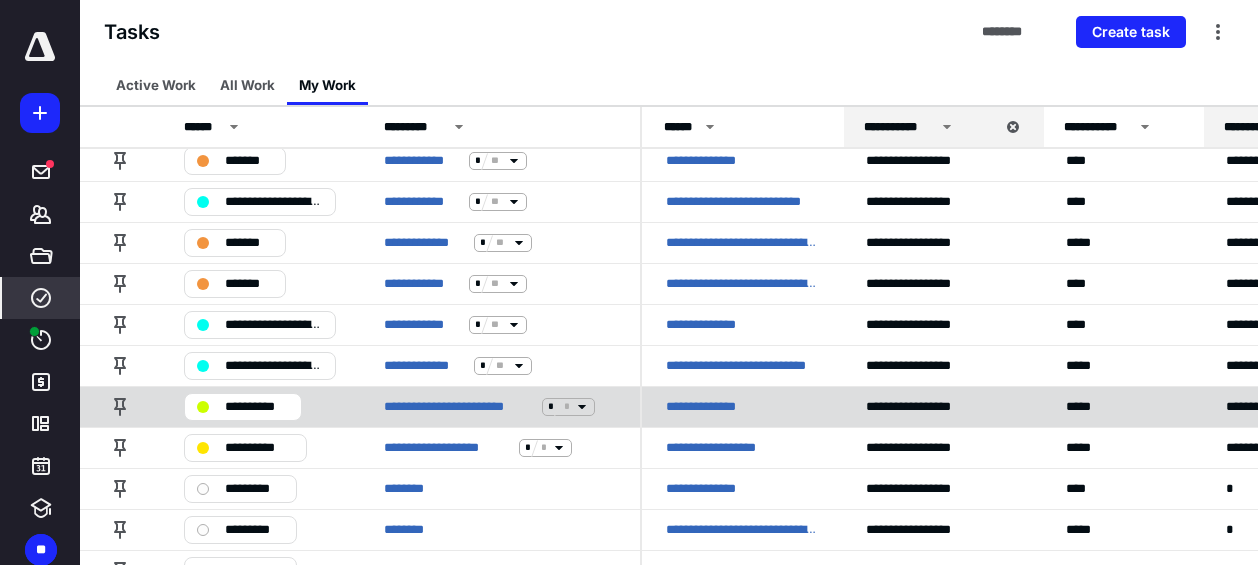 click on "**********" at bounding box center (710, 407) 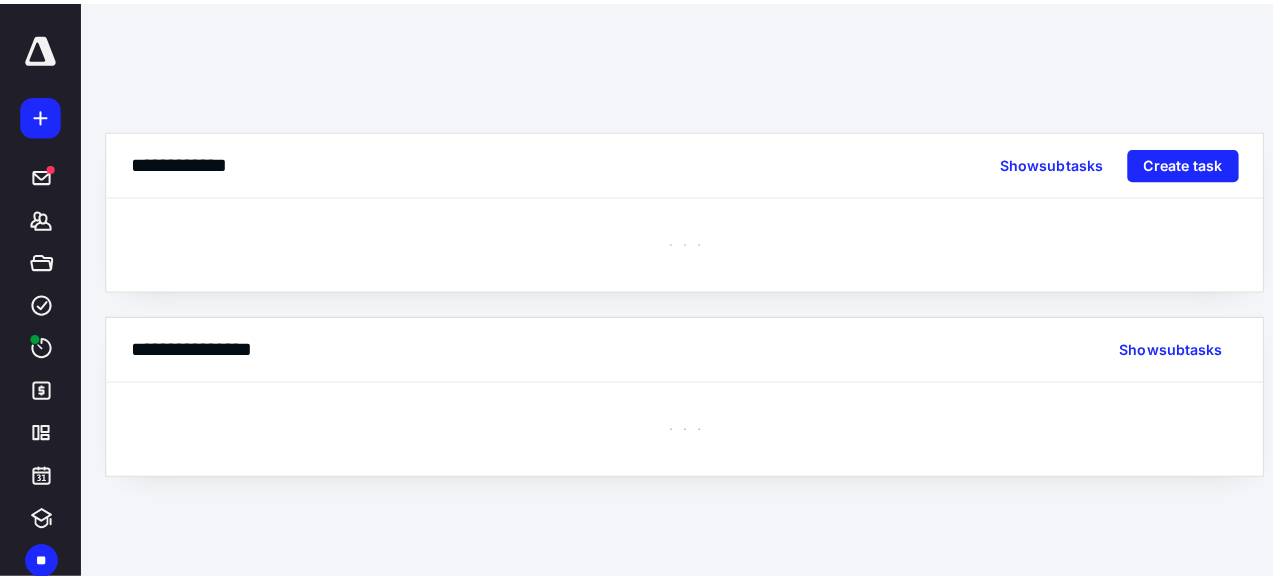 scroll, scrollTop: 0, scrollLeft: 0, axis: both 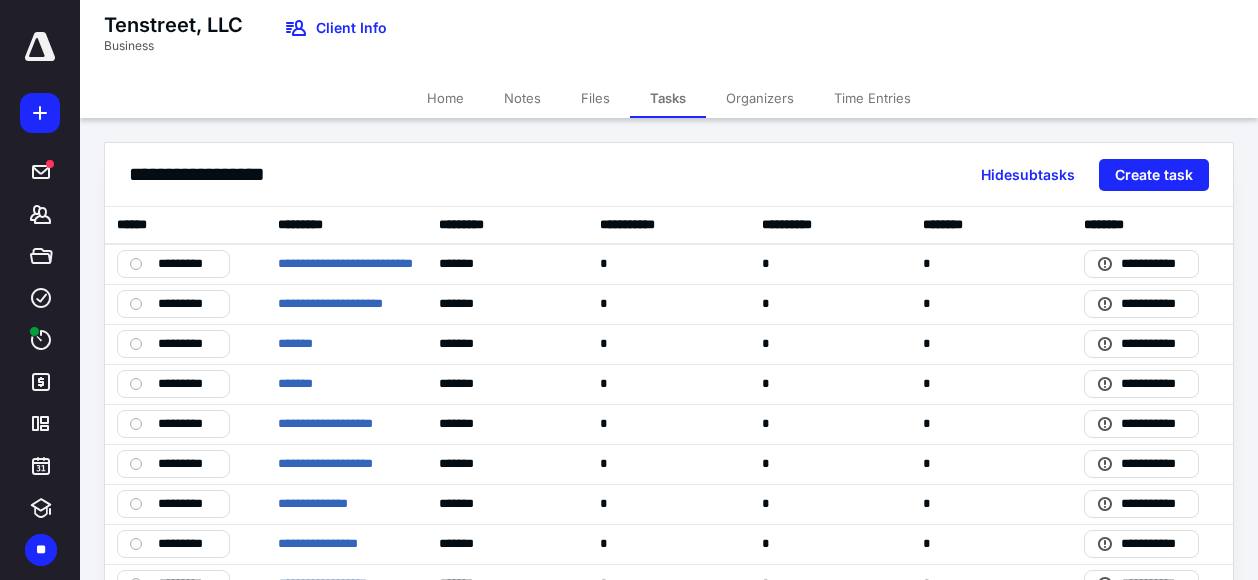 click on "Files" at bounding box center (595, 98) 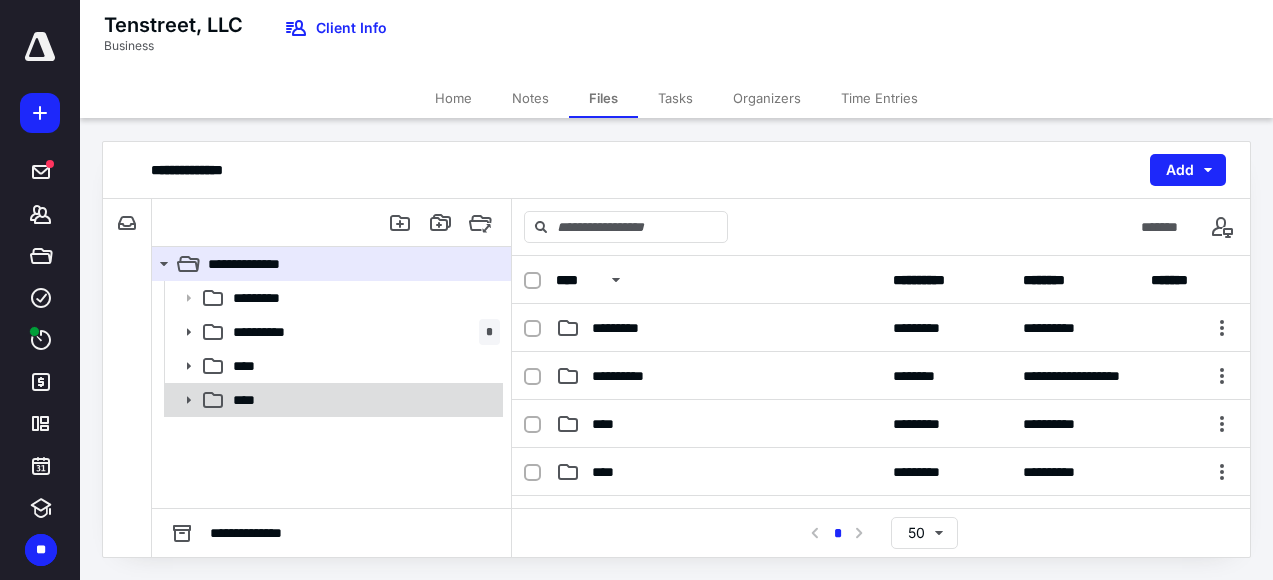 click 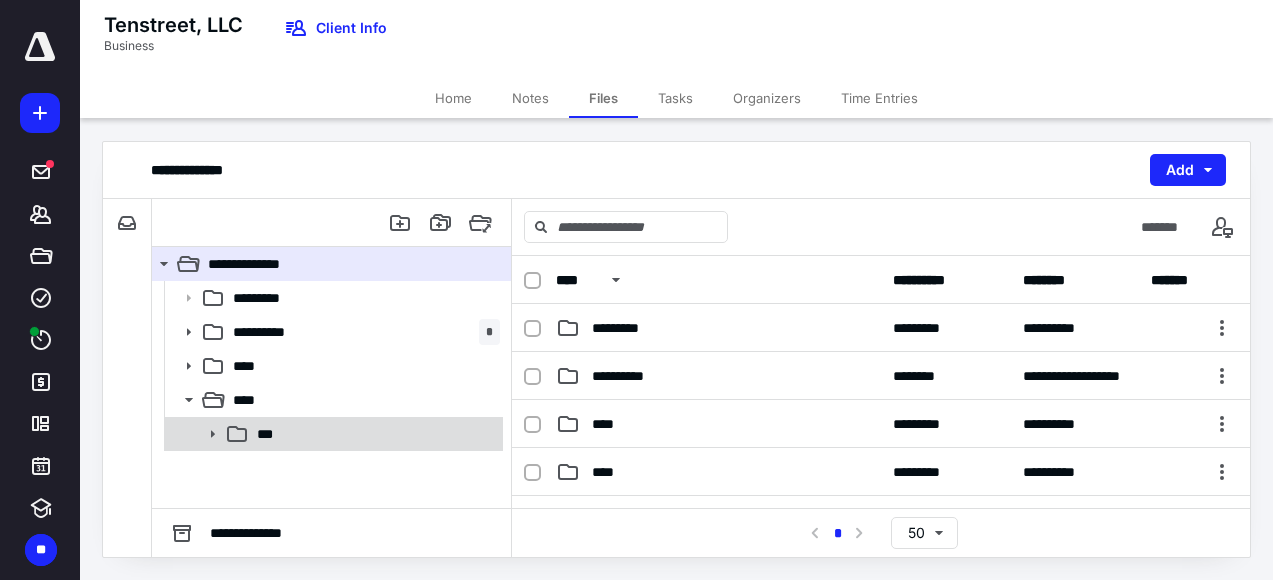 click 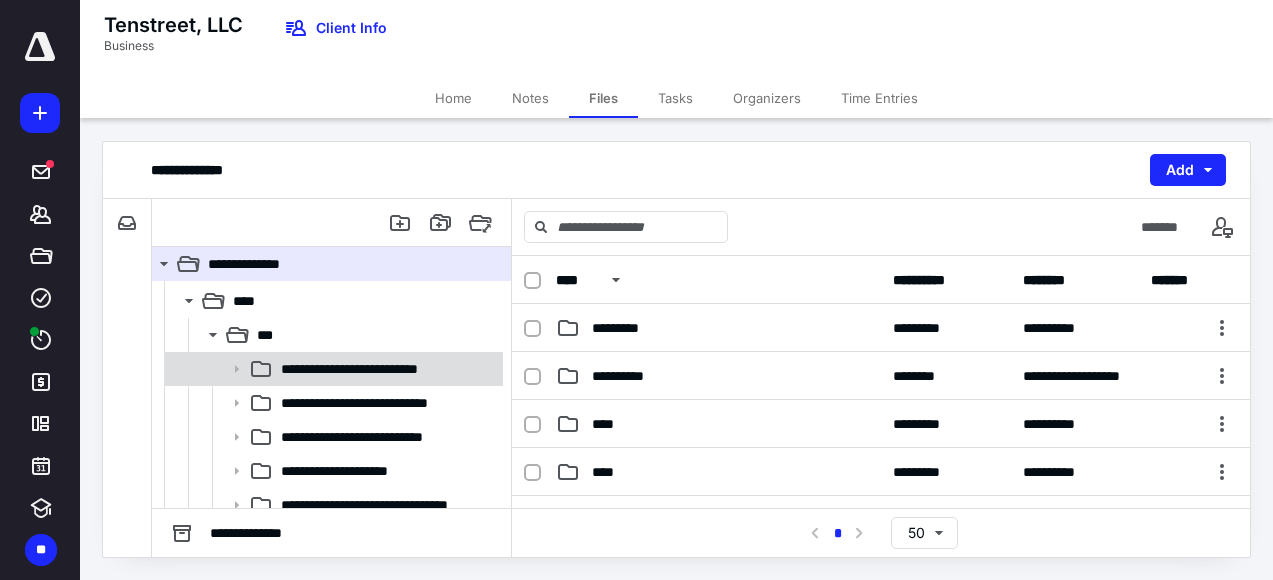 scroll, scrollTop: 215, scrollLeft: 0, axis: vertical 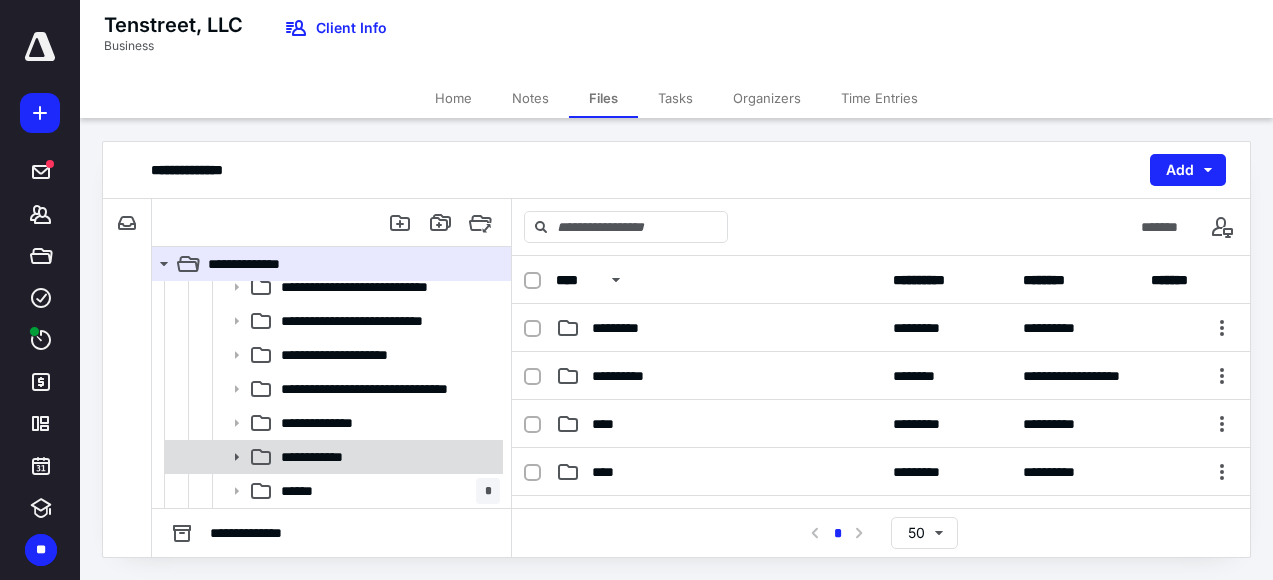 click 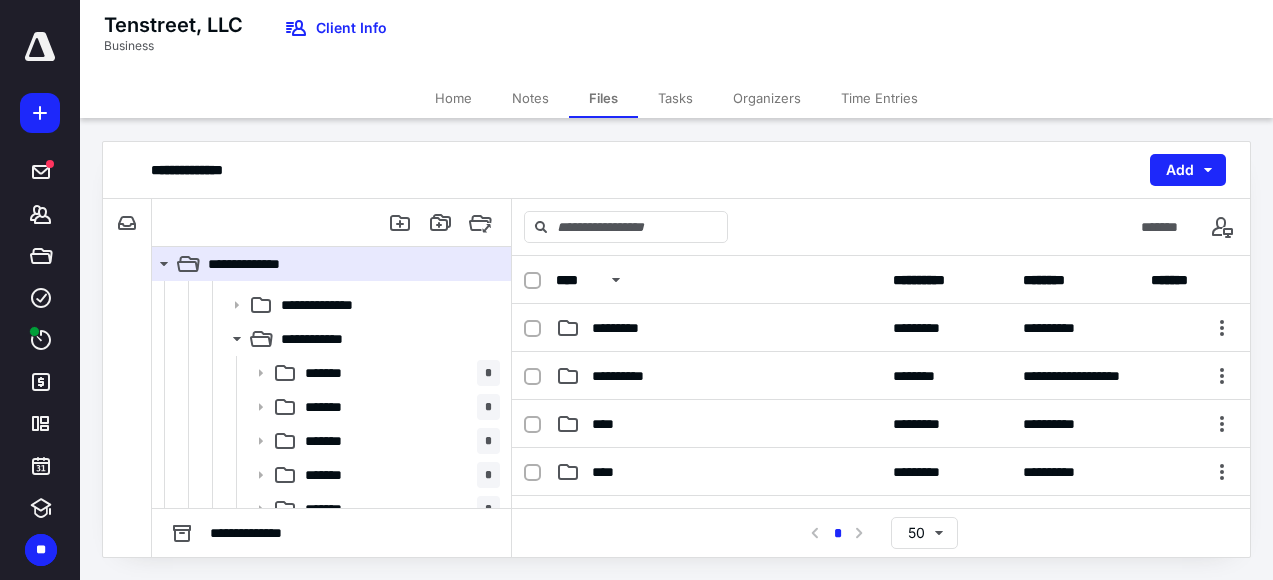scroll, scrollTop: 419, scrollLeft: 0, axis: vertical 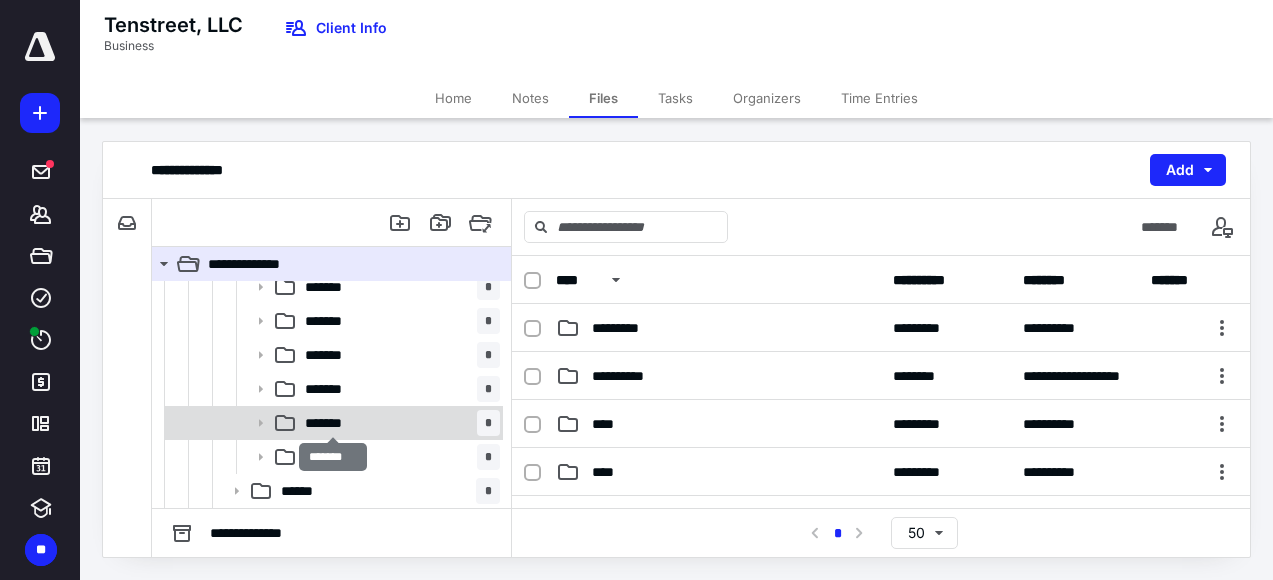 click on "*******" at bounding box center (332, 423) 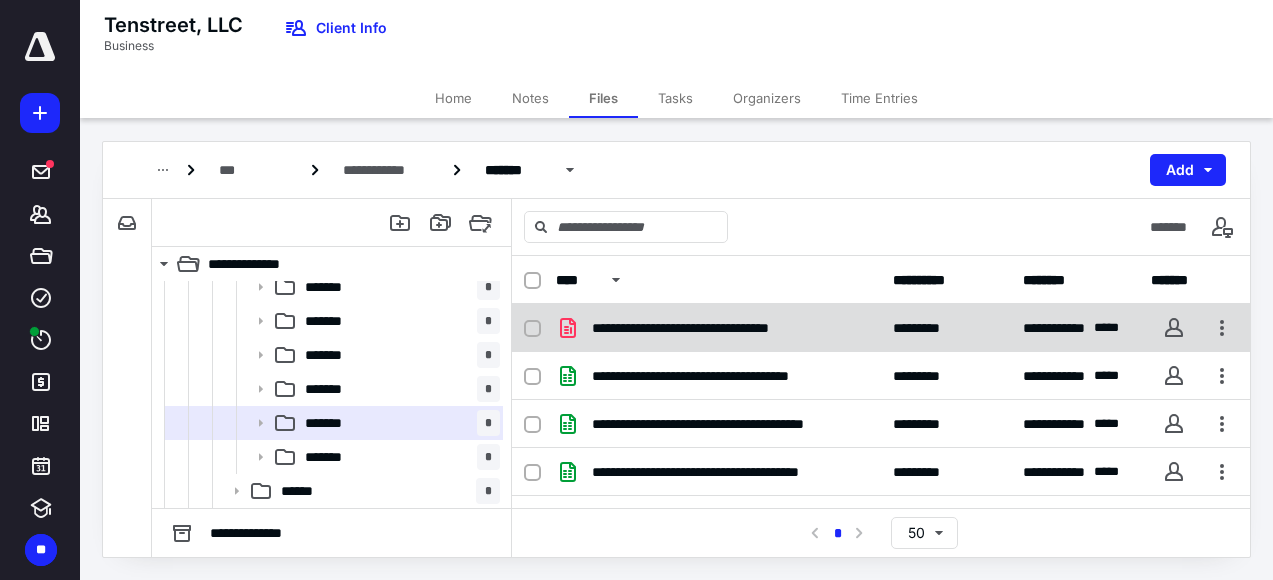 click on "**********" at bounding box center (881, 328) 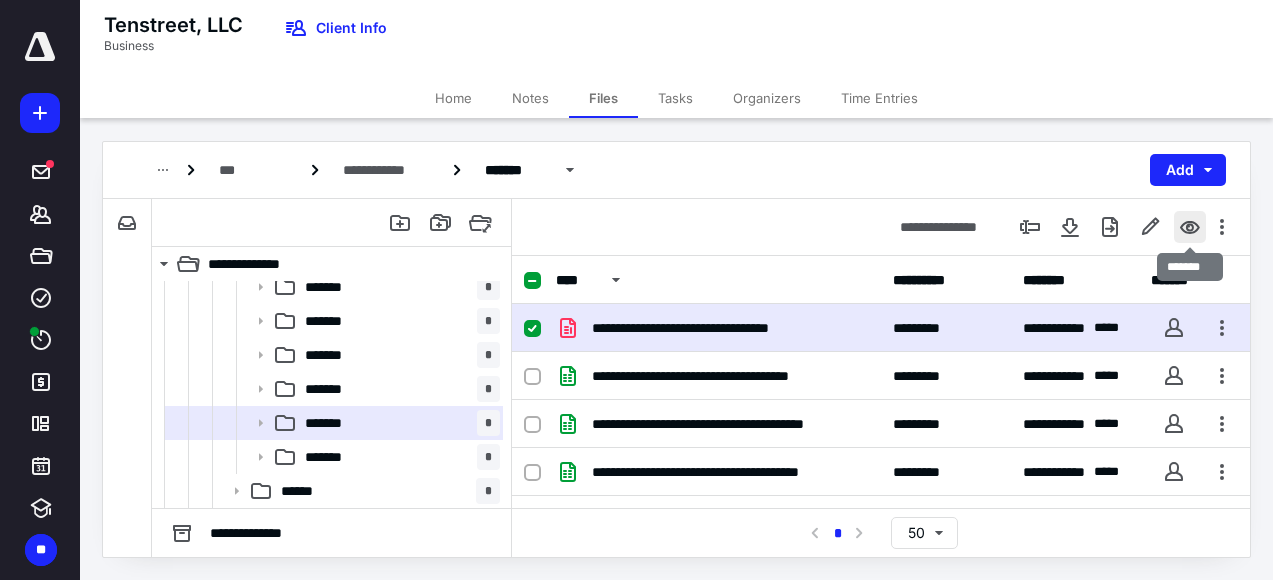 click at bounding box center [1190, 227] 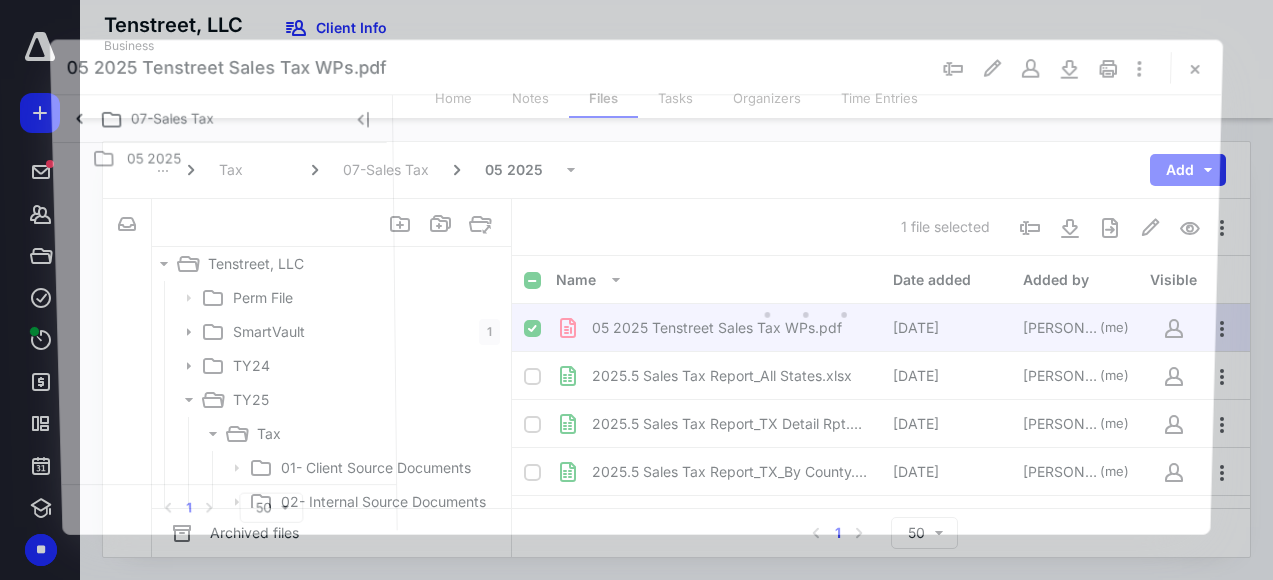 scroll, scrollTop: 419, scrollLeft: 0, axis: vertical 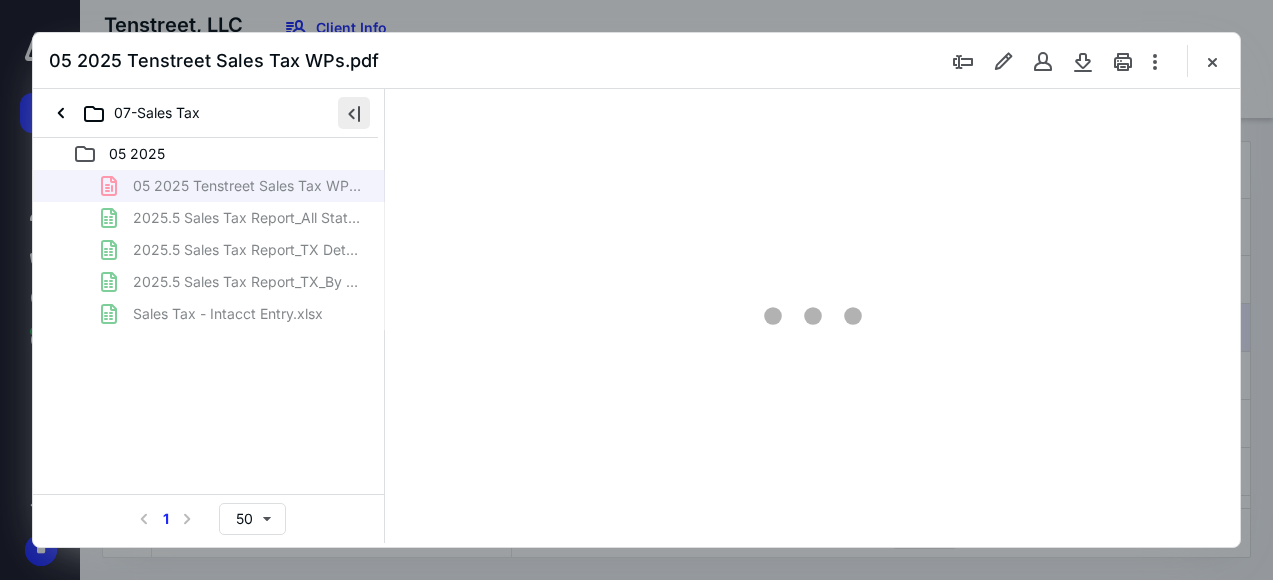 click at bounding box center (354, 113) 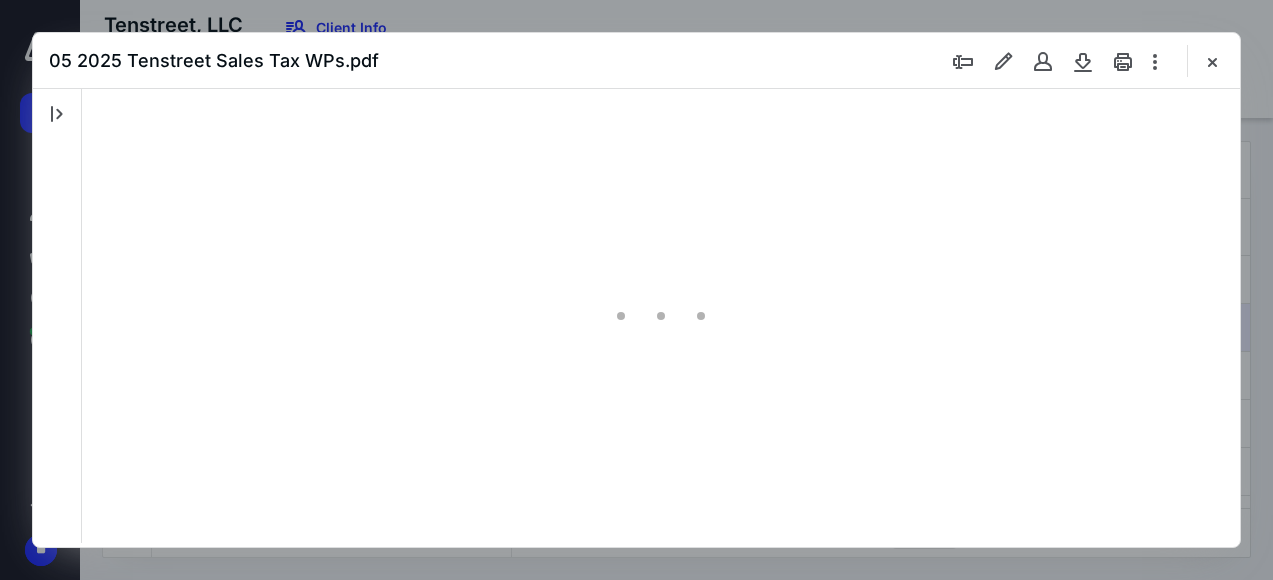 scroll, scrollTop: 0, scrollLeft: 0, axis: both 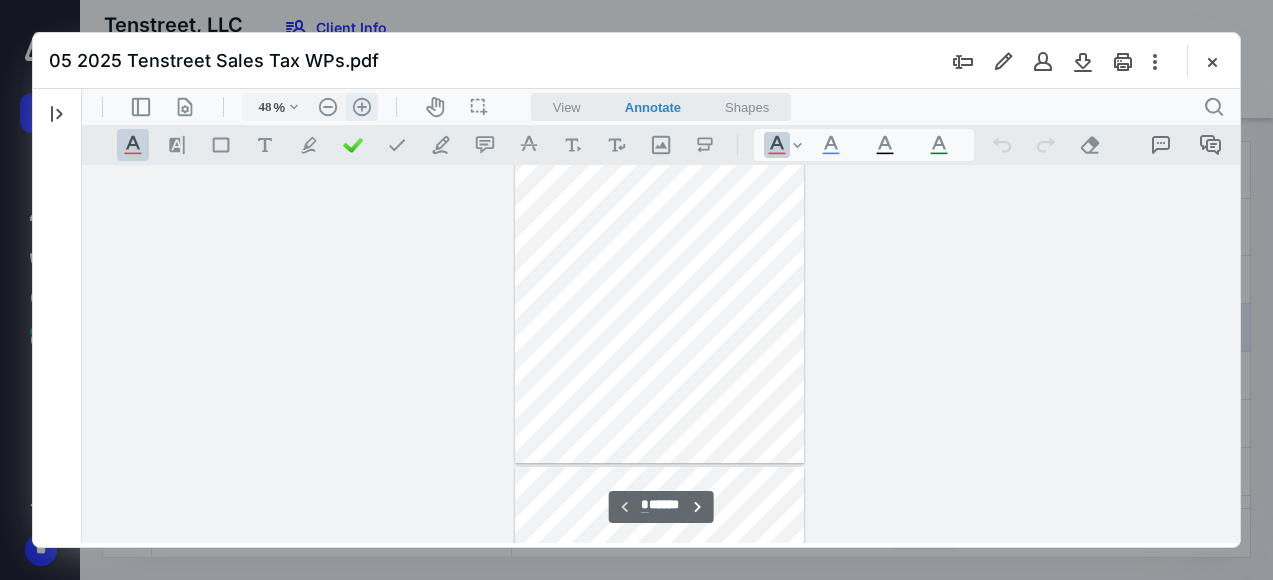 click on ".cls-1{fill:#abb0c4;} icon - header - zoom - in - line" at bounding box center (362, 107) 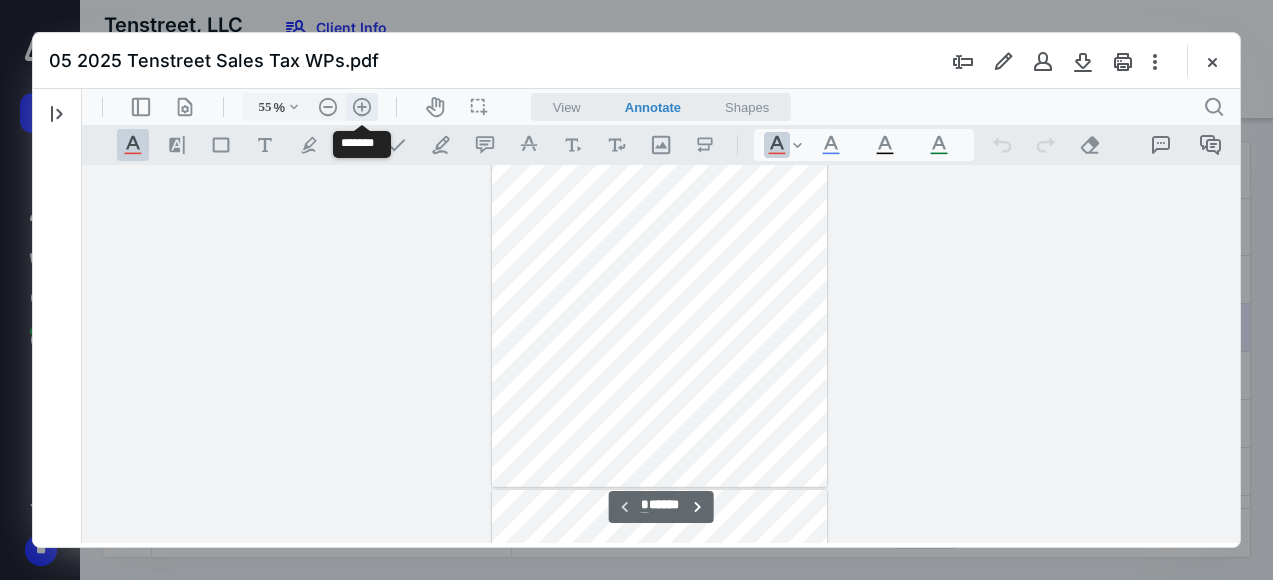 click on ".cls-1{fill:#abb0c4;} icon - header - zoom - in - line" at bounding box center (362, 107) 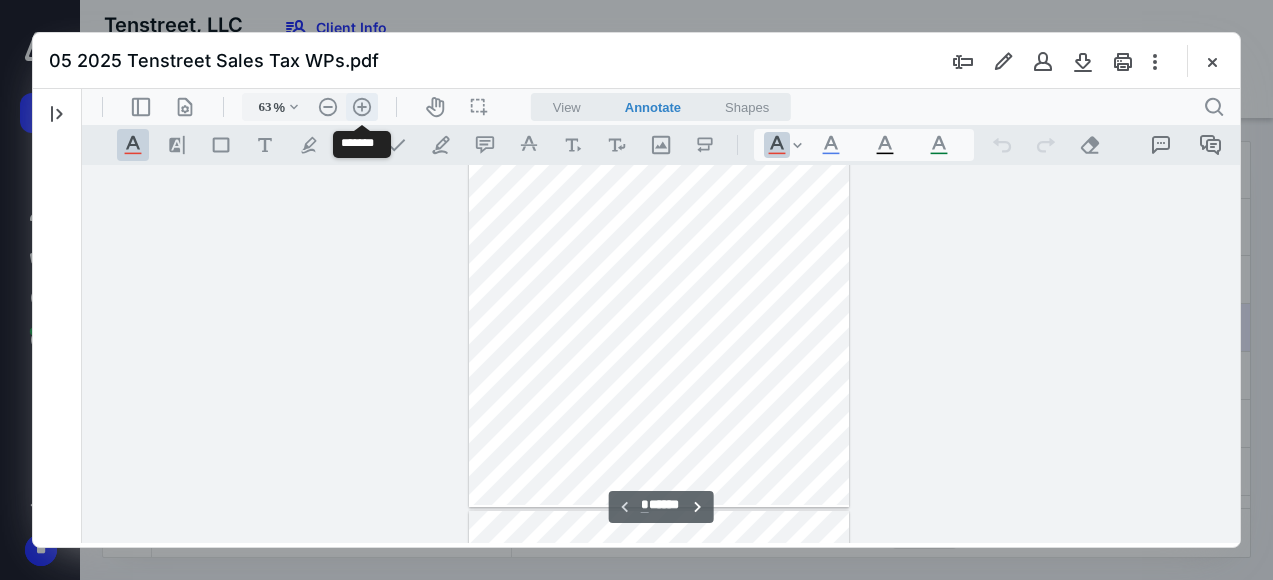 click on ".cls-1{fill:#abb0c4;} icon - header - zoom - in - line" at bounding box center (362, 107) 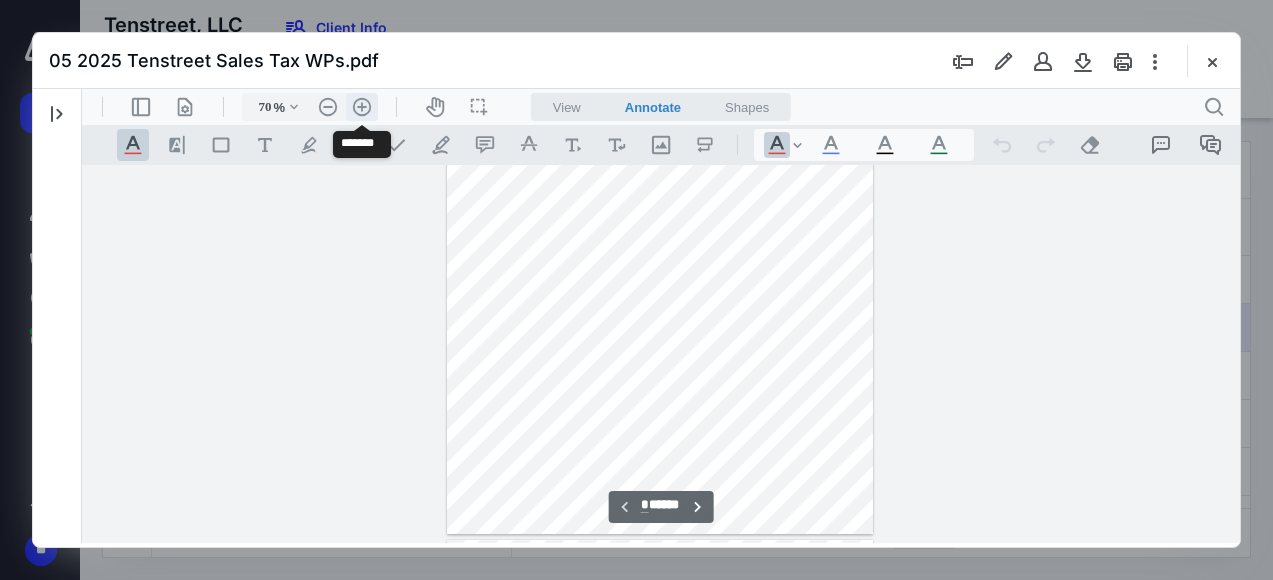 click on ".cls-1{fill:#abb0c4;} icon - header - zoom - in - line" at bounding box center (362, 107) 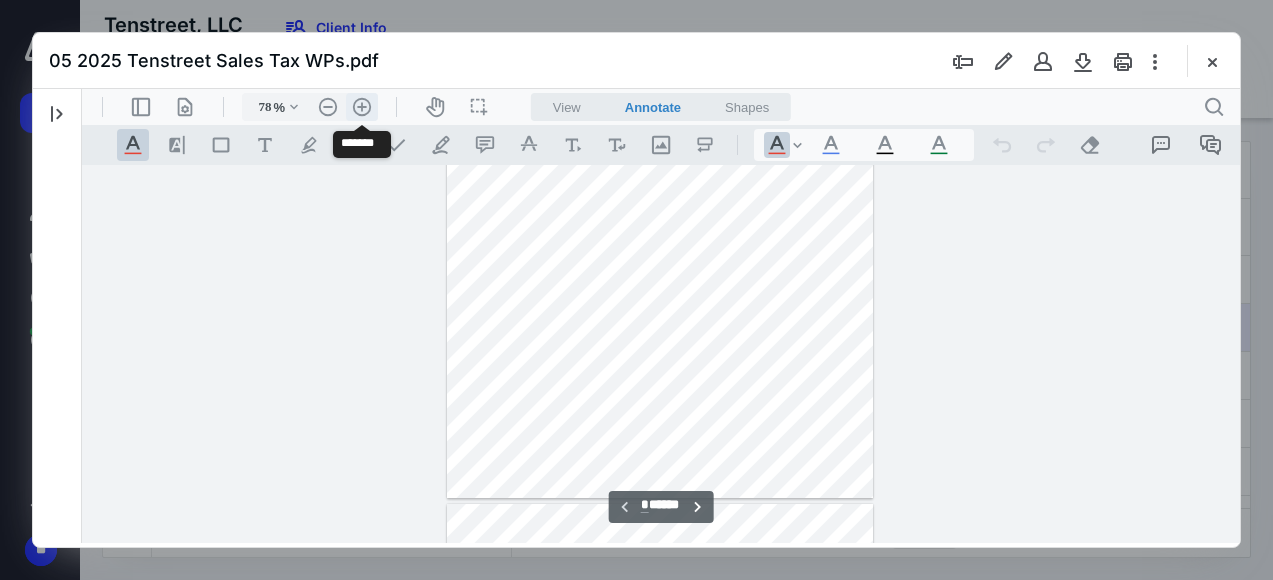 click on ".cls-1{fill:#abb0c4;} icon - header - zoom - in - line" at bounding box center [362, 107] 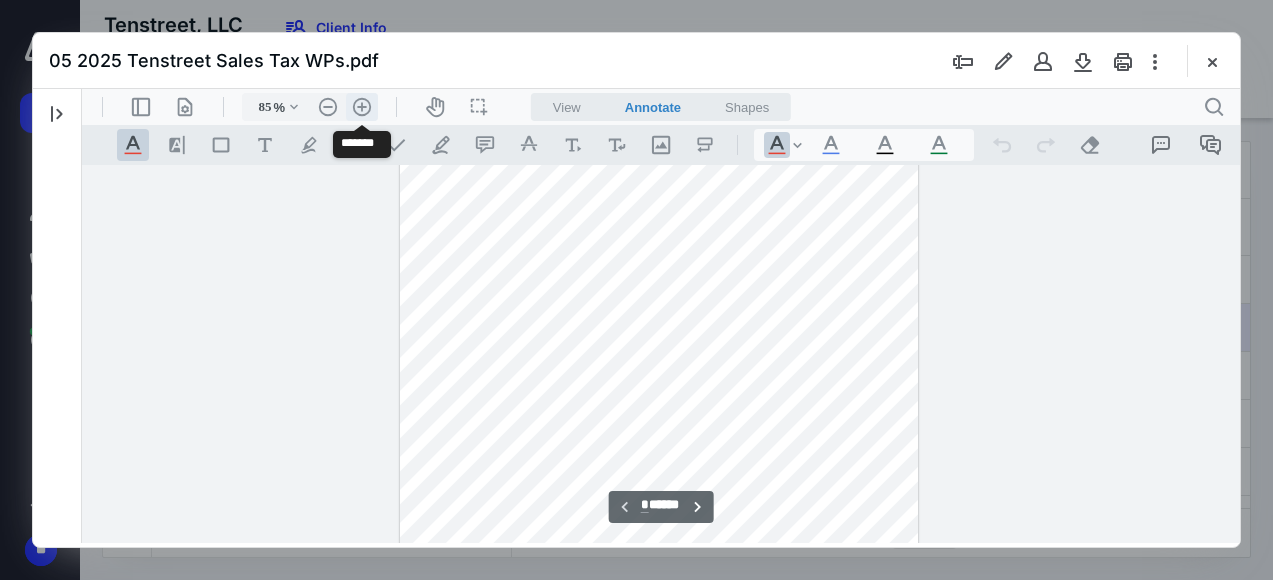 click on ".cls-1{fill:#abb0c4;} icon - header - zoom - in - line" at bounding box center (362, 107) 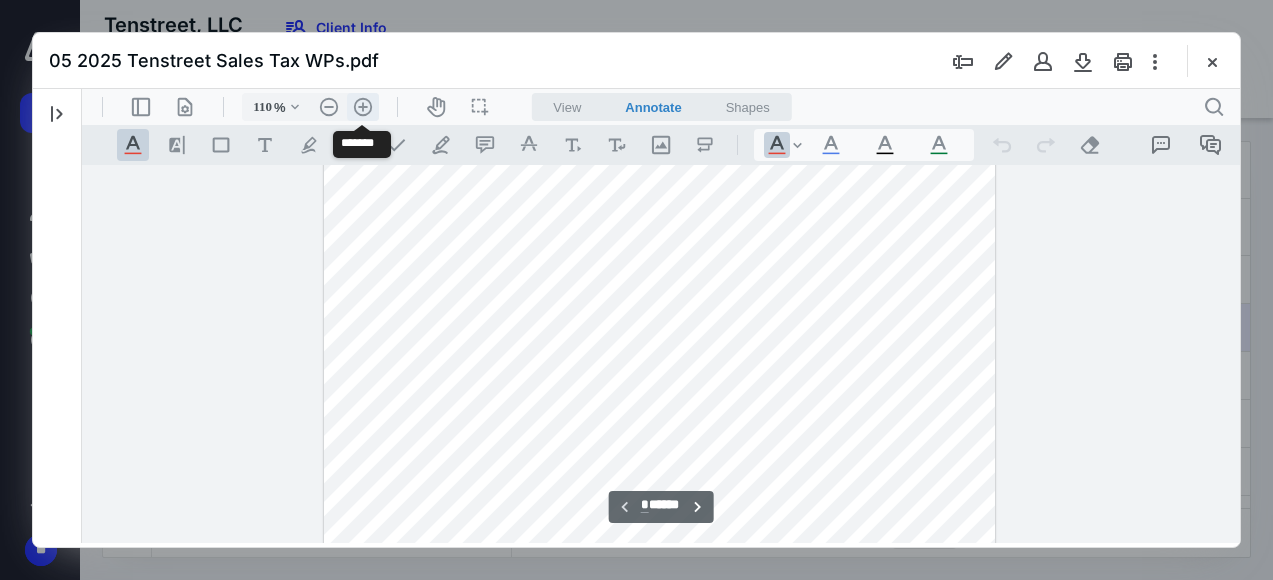 click on ".cls-1{fill:#abb0c4;} icon - header - zoom - in - line" at bounding box center (363, 107) 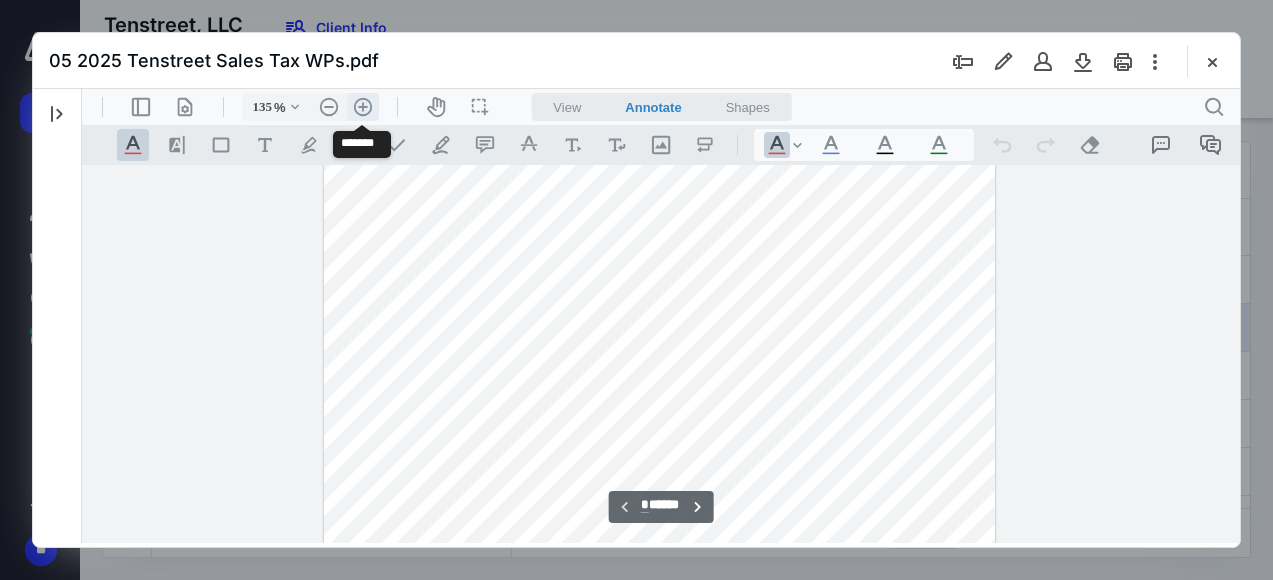 scroll, scrollTop: 500, scrollLeft: 0, axis: vertical 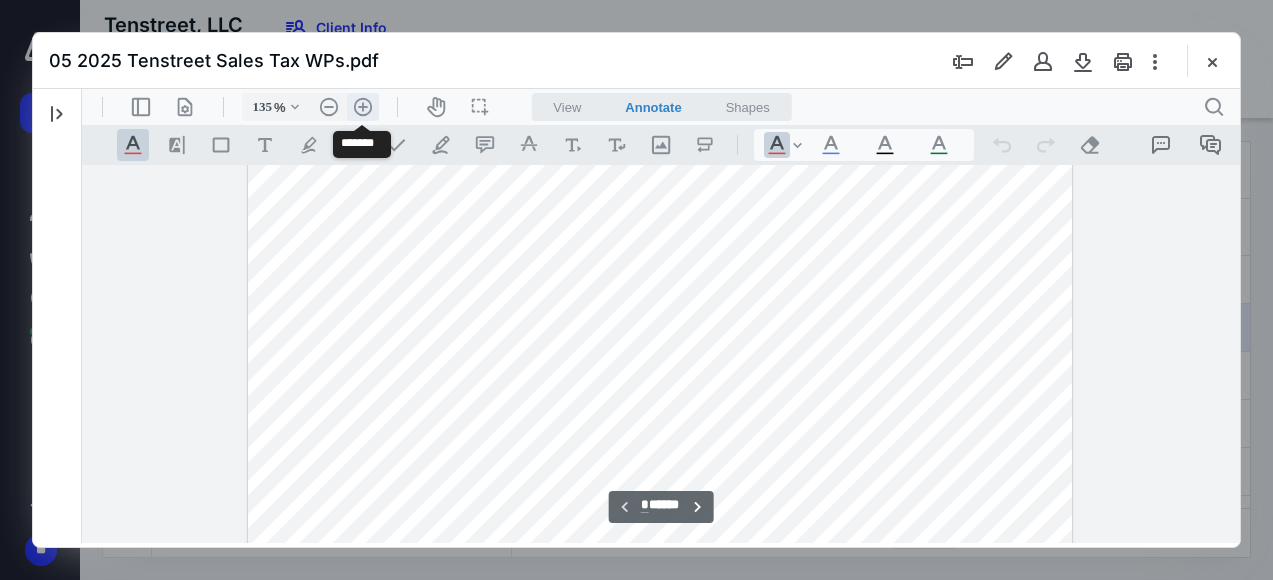 click on ".cls-1{fill:#abb0c4;} icon - header - zoom - in - line" at bounding box center [363, 107] 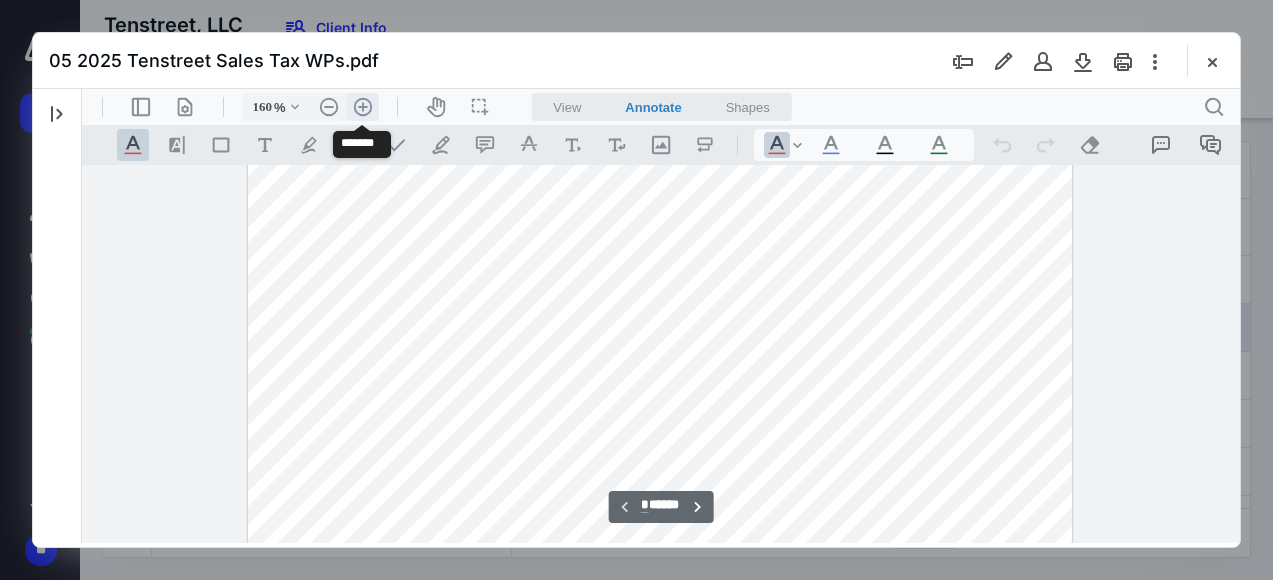 click on ".cls-1{fill:#abb0c4;} icon - header - zoom - in - line" at bounding box center [363, 107] 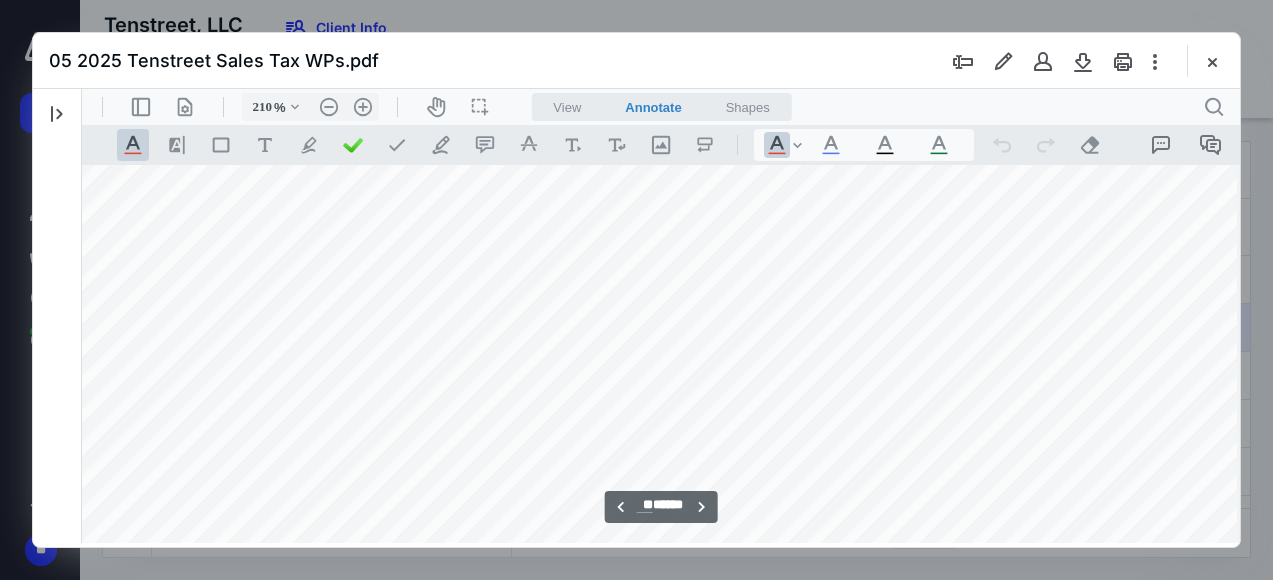 scroll, scrollTop: 15530, scrollLeft: 320, axis: both 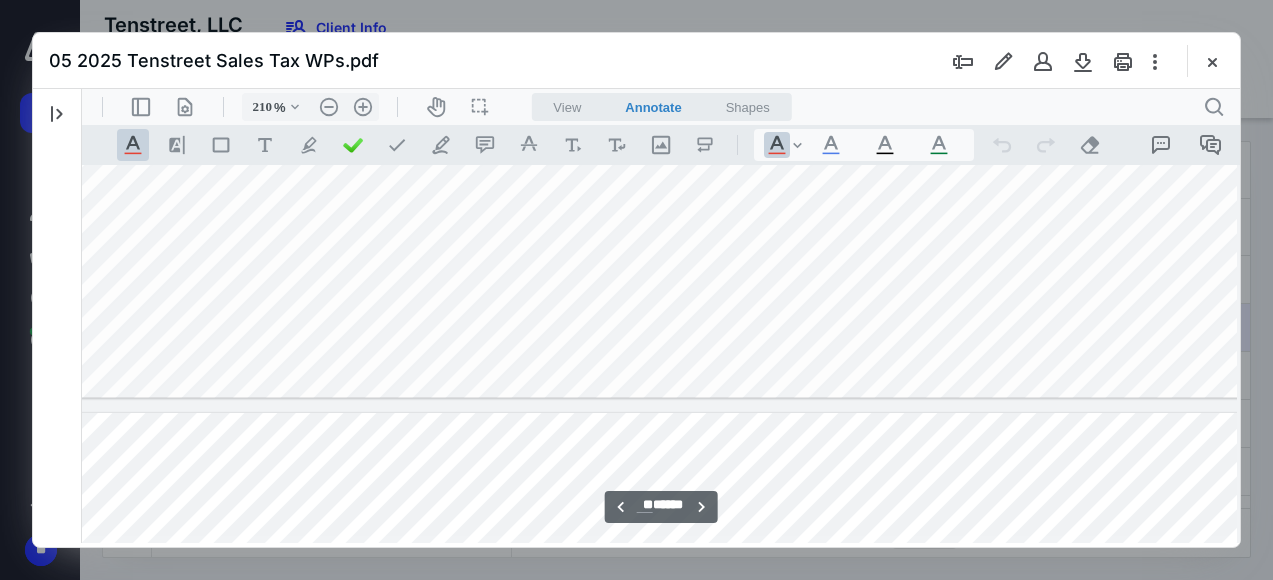 type on "**" 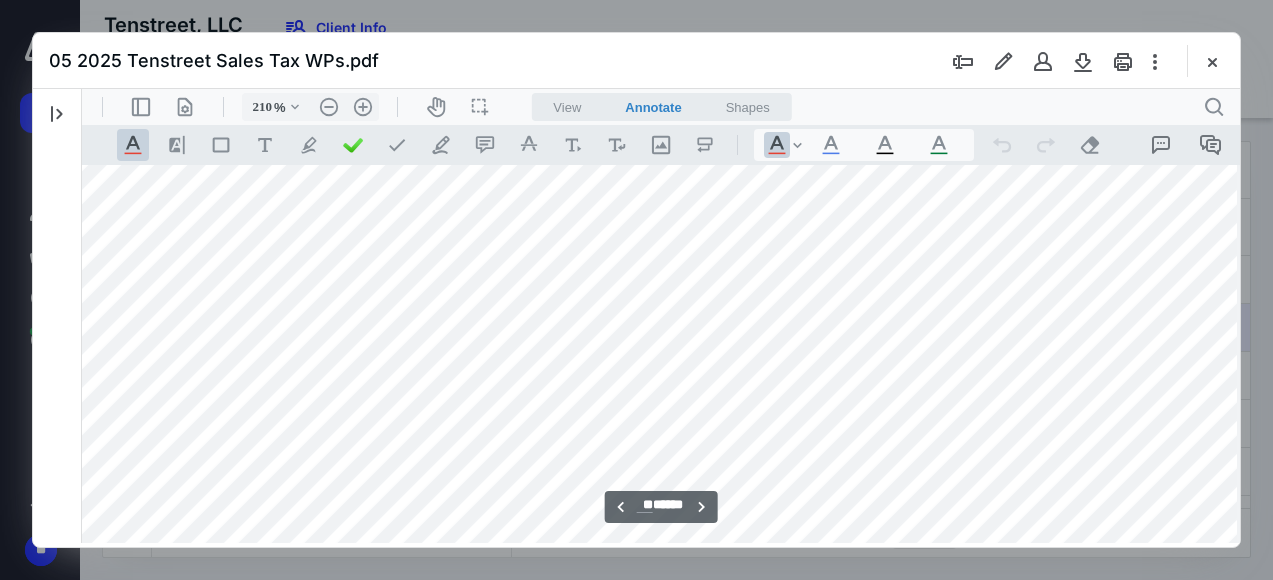 scroll, scrollTop: 17363, scrollLeft: 320, axis: both 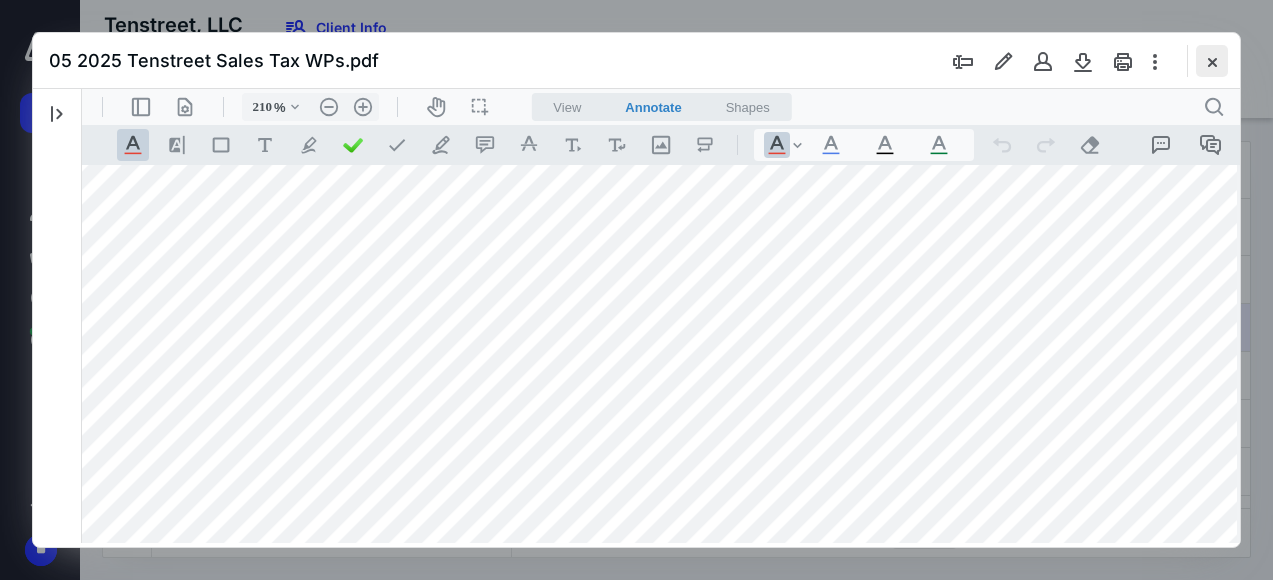 click at bounding box center [1212, 61] 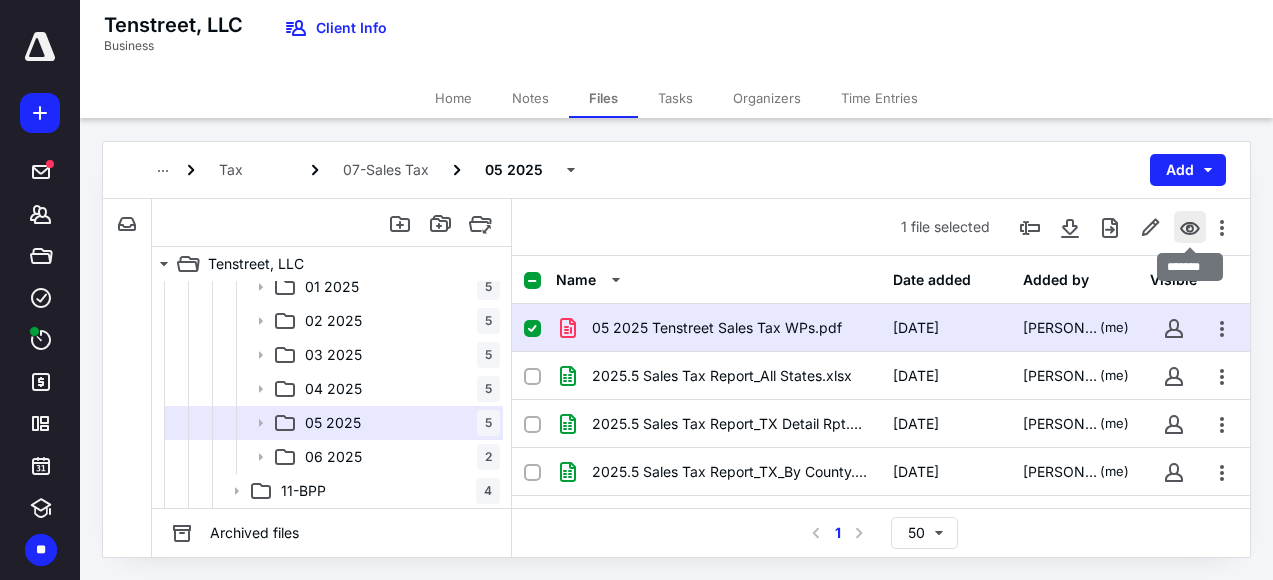 click at bounding box center [1190, 227] 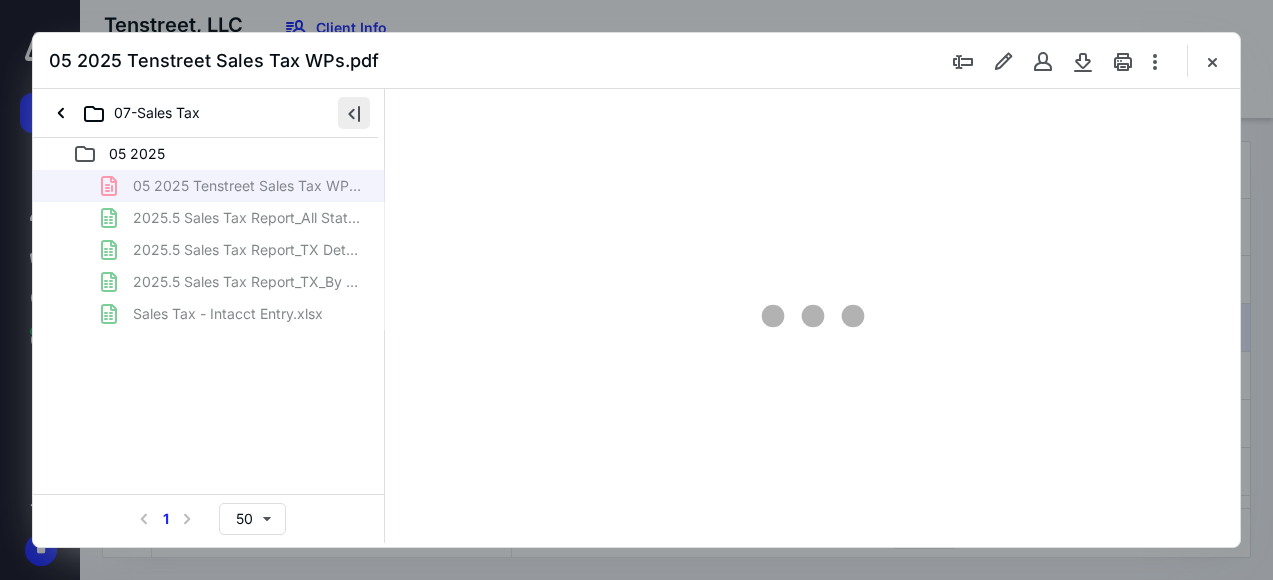 click at bounding box center [354, 113] 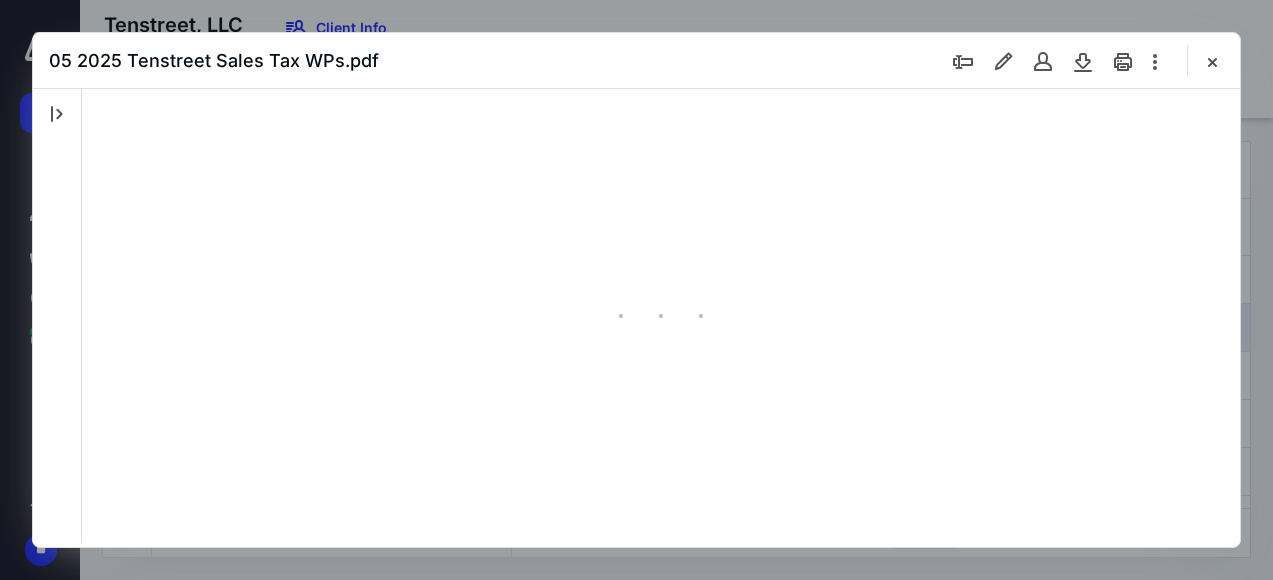 scroll, scrollTop: 0, scrollLeft: 0, axis: both 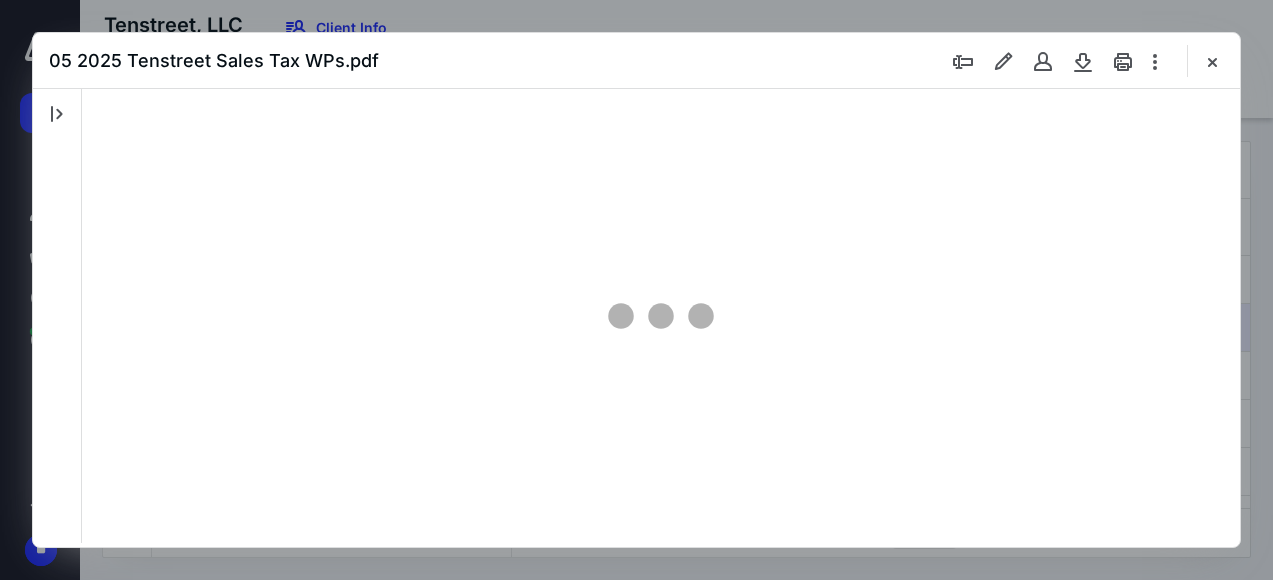 type on "48" 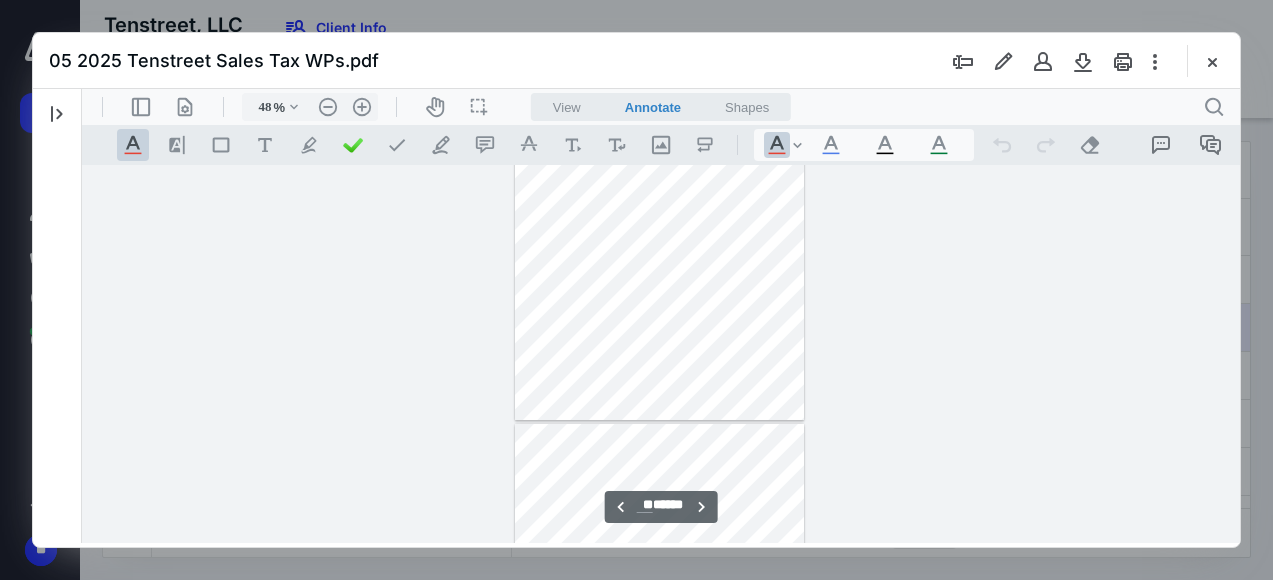 type on "**" 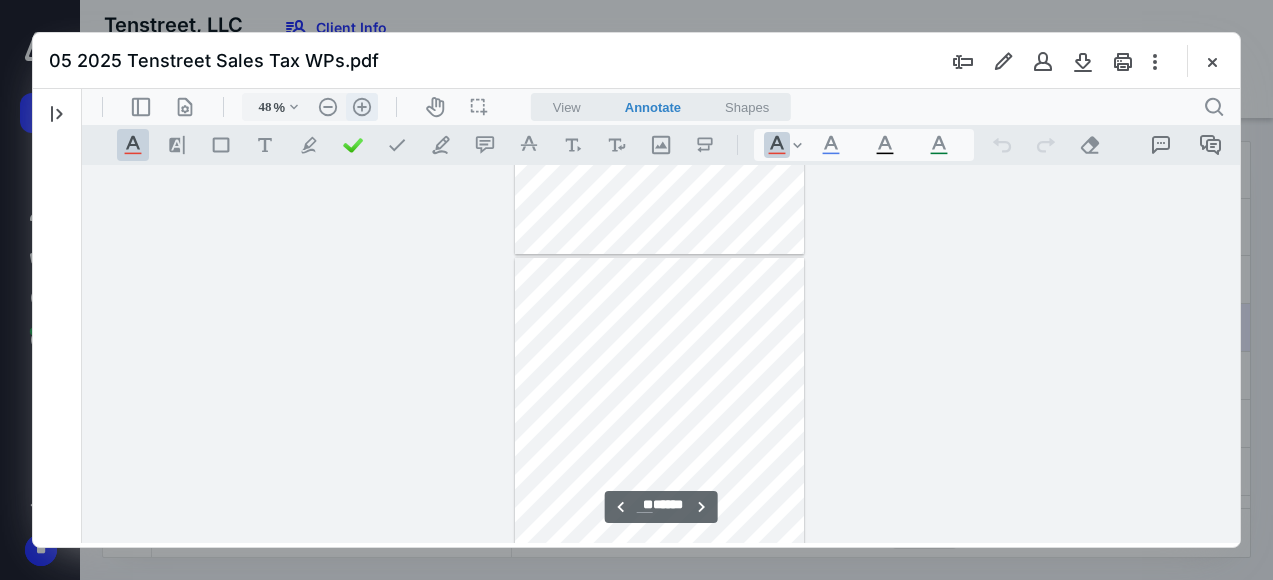 click on ".cls-1{fill:#abb0c4;} icon - header - zoom - in - line" at bounding box center (362, 107) 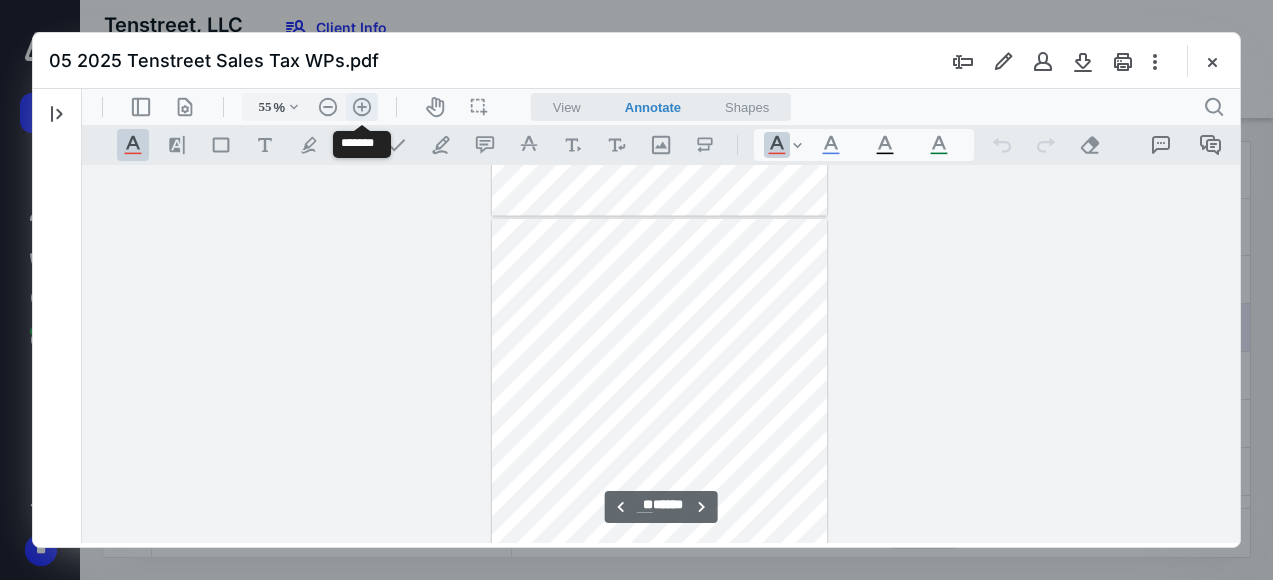 click on ".cls-1{fill:#abb0c4;} icon - header - zoom - in - line" at bounding box center (362, 107) 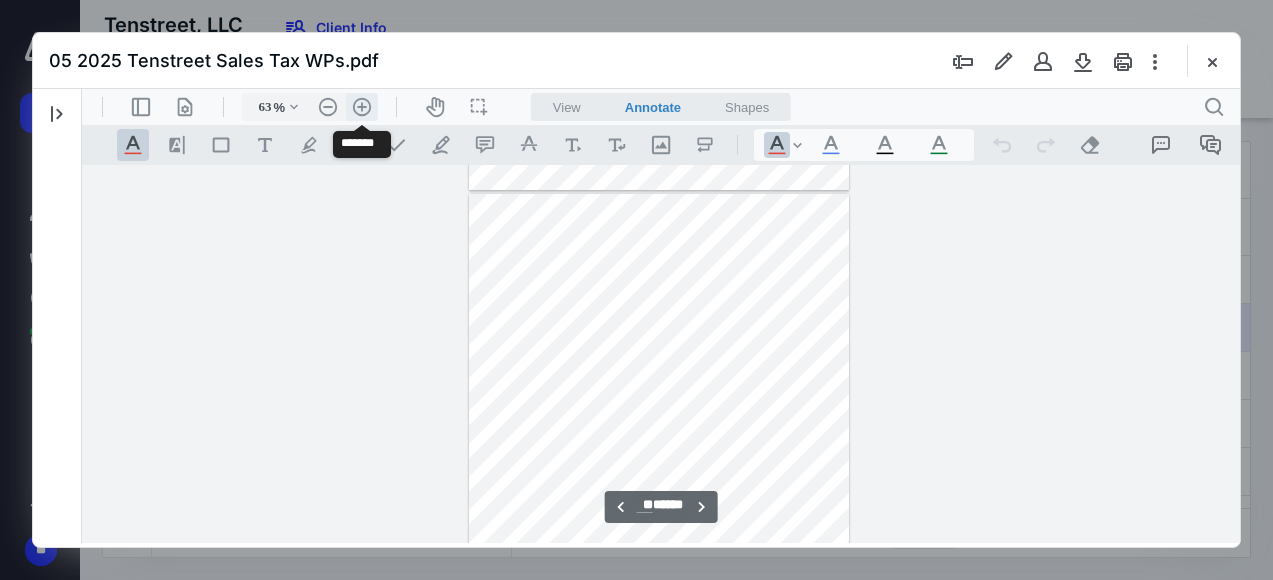 click on ".cls-1{fill:#abb0c4;} icon - header - zoom - in - line" at bounding box center (362, 107) 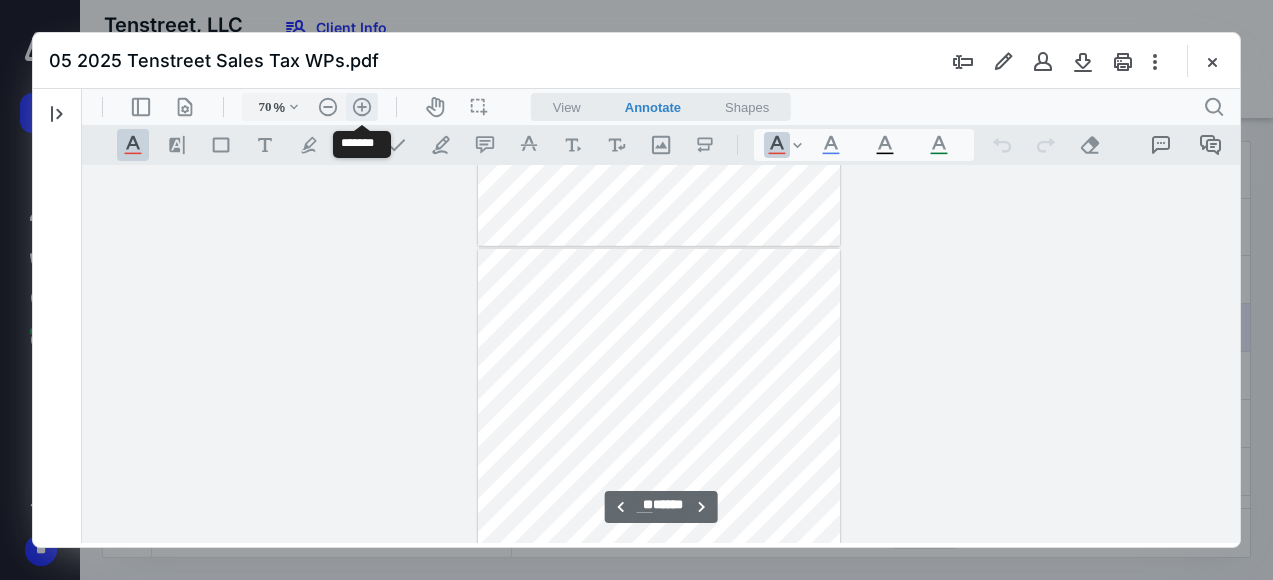 click on ".cls-1{fill:#abb0c4;} icon - header - zoom - in - line" at bounding box center (362, 107) 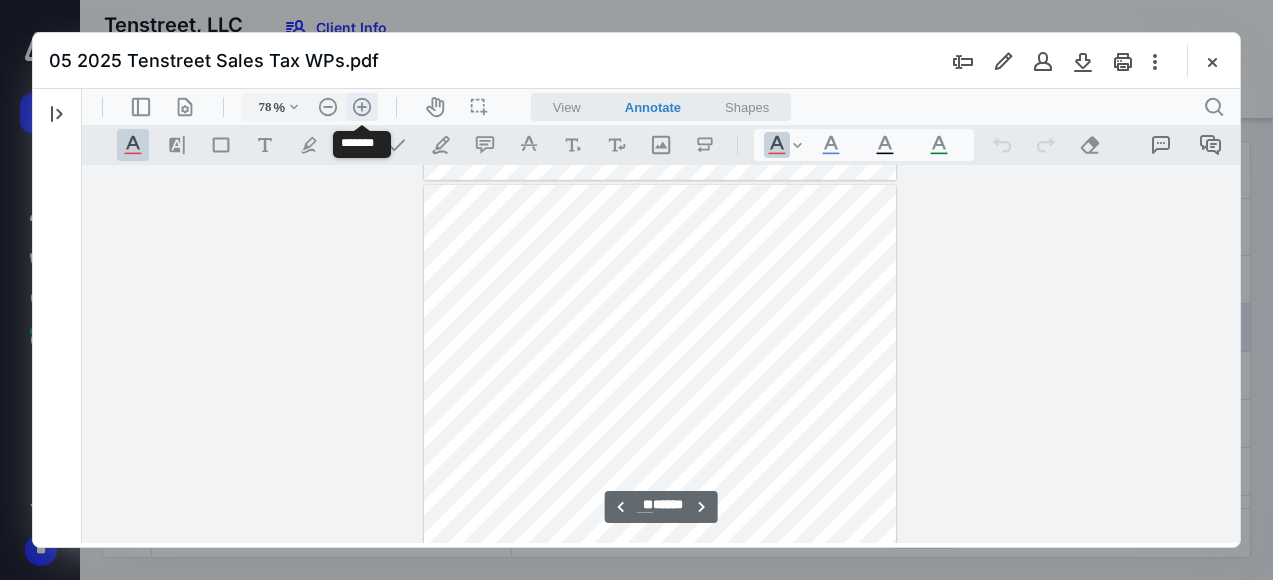 click on ".cls-1{fill:#abb0c4;} icon - header - zoom - in - line" at bounding box center (362, 107) 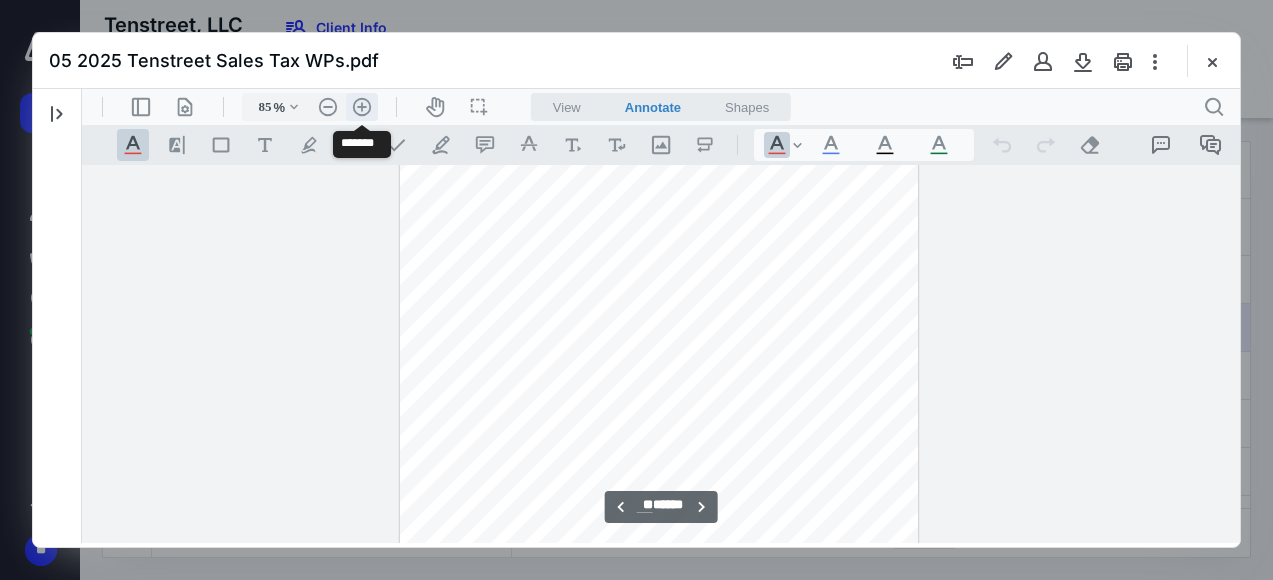 scroll, scrollTop: 21486, scrollLeft: 0, axis: vertical 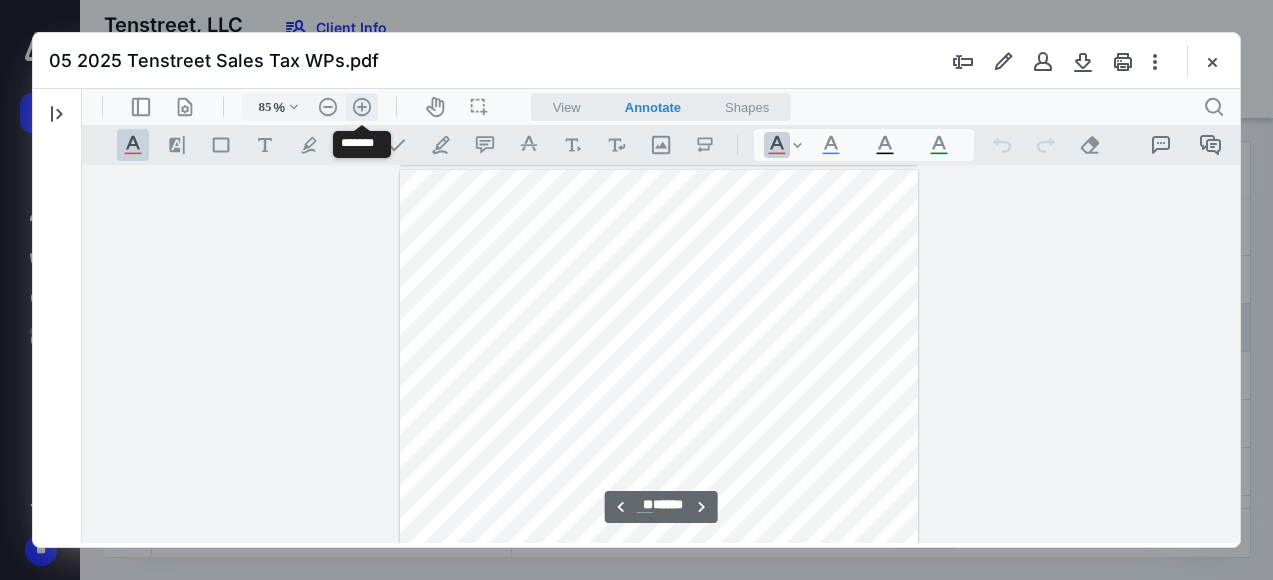 click on ".cls-1{fill:#abb0c4;} icon - header - zoom - in - line" at bounding box center [362, 107] 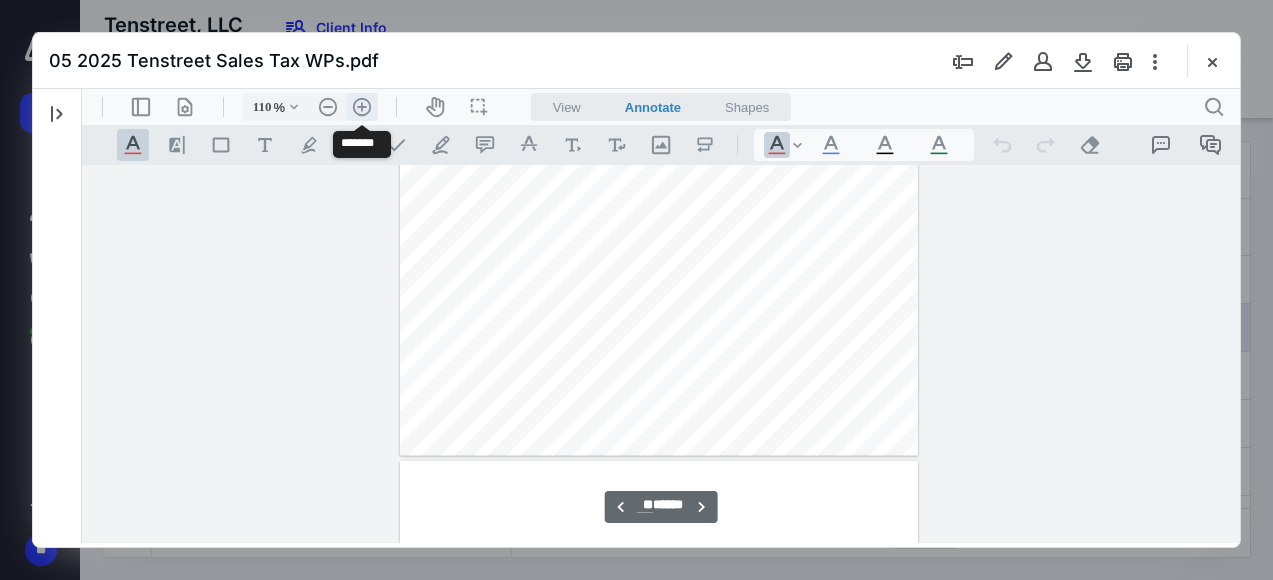 click on ".cls-1{fill:#abb0c4;} icon - header - zoom - in - line" at bounding box center [362, 107] 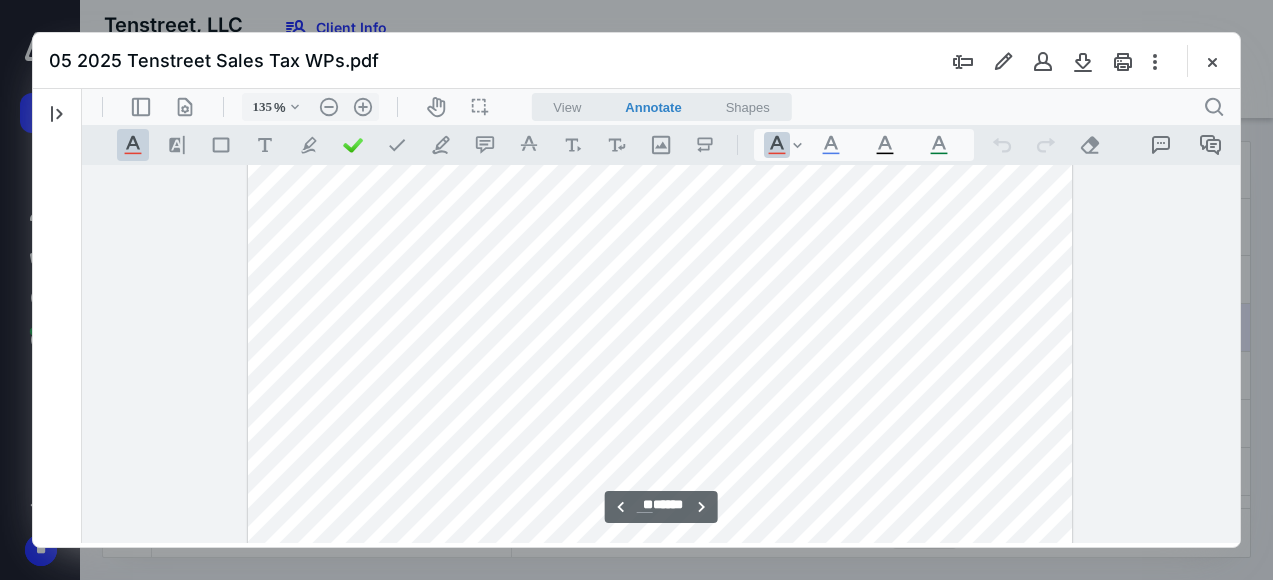 scroll, scrollTop: 35919, scrollLeft: 0, axis: vertical 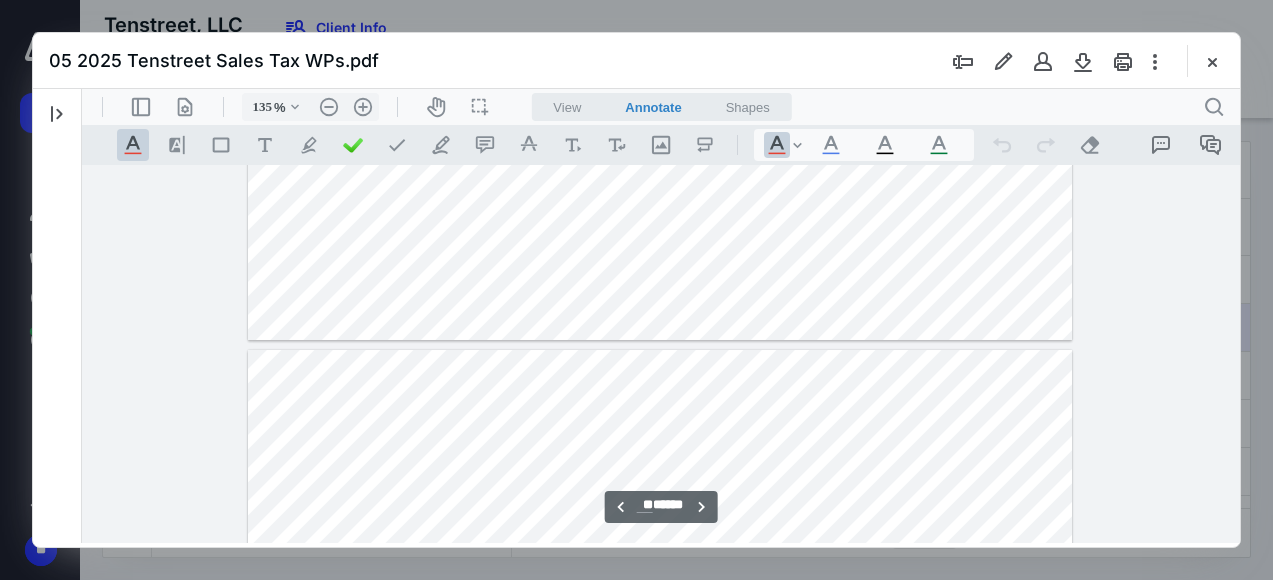 type on "**" 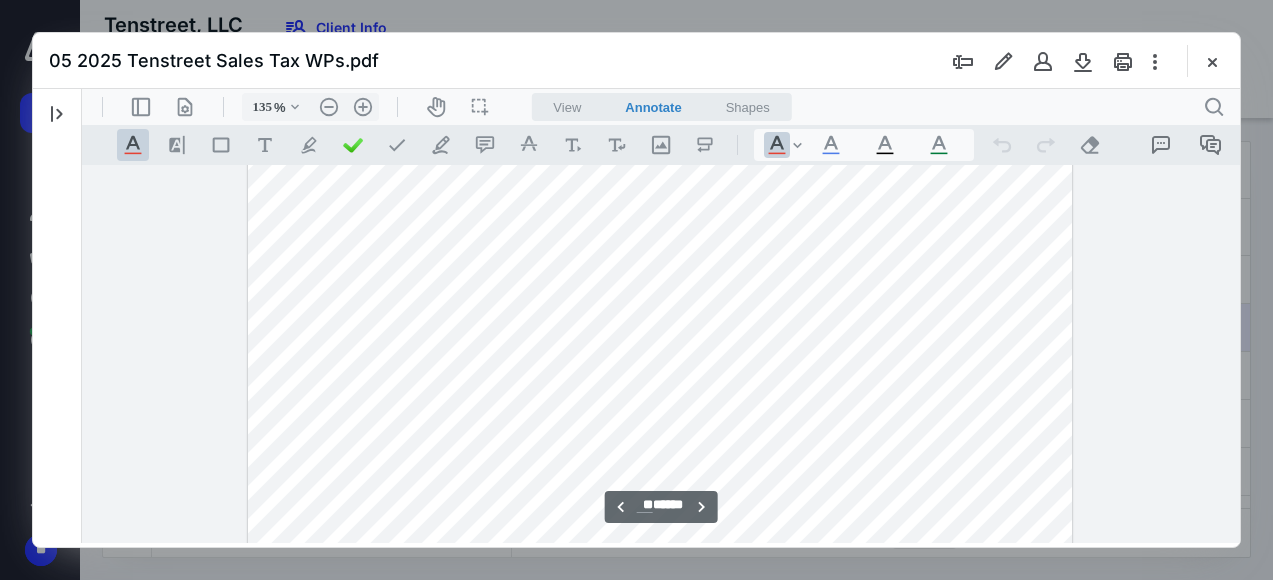 scroll, scrollTop: 34252, scrollLeft: 0, axis: vertical 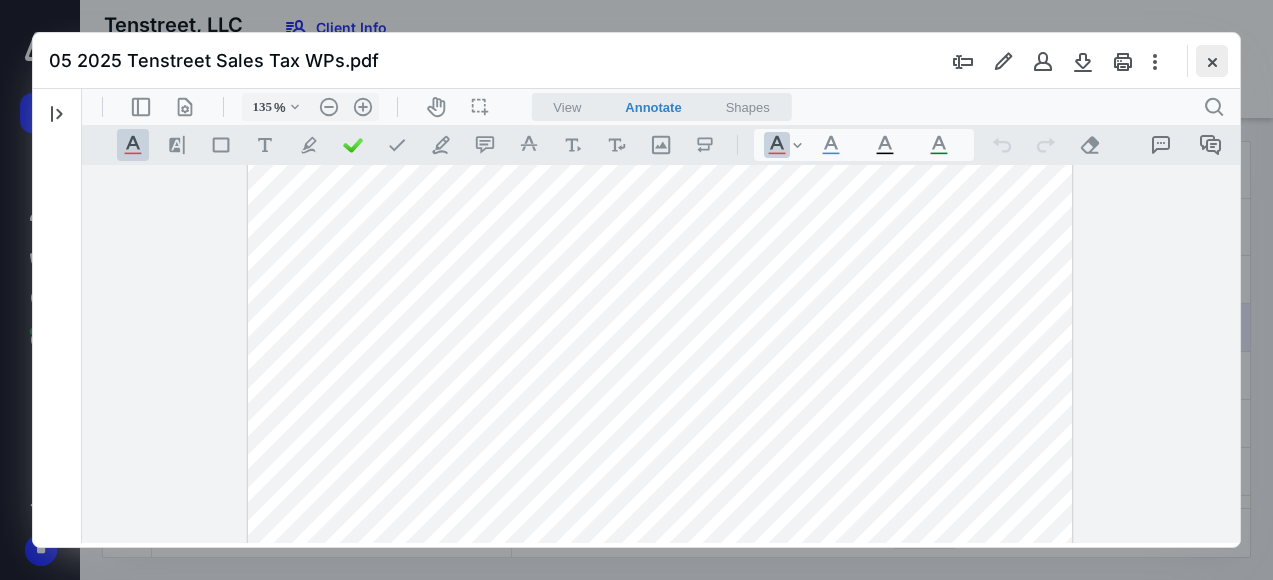 click at bounding box center [1212, 61] 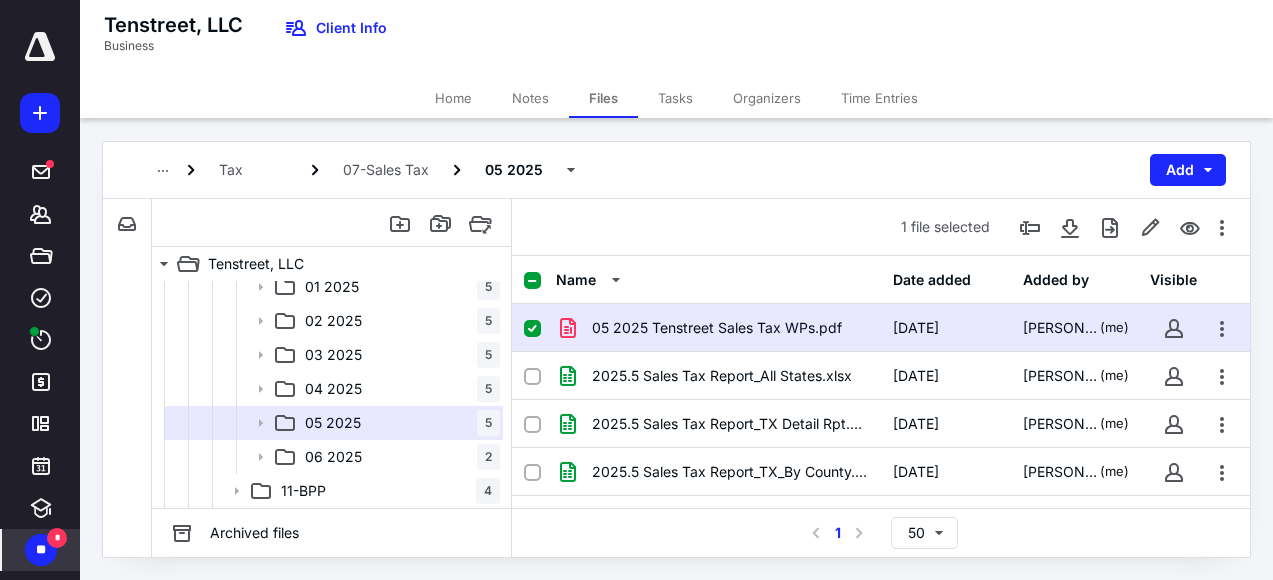 click on "**" at bounding box center [41, 550] 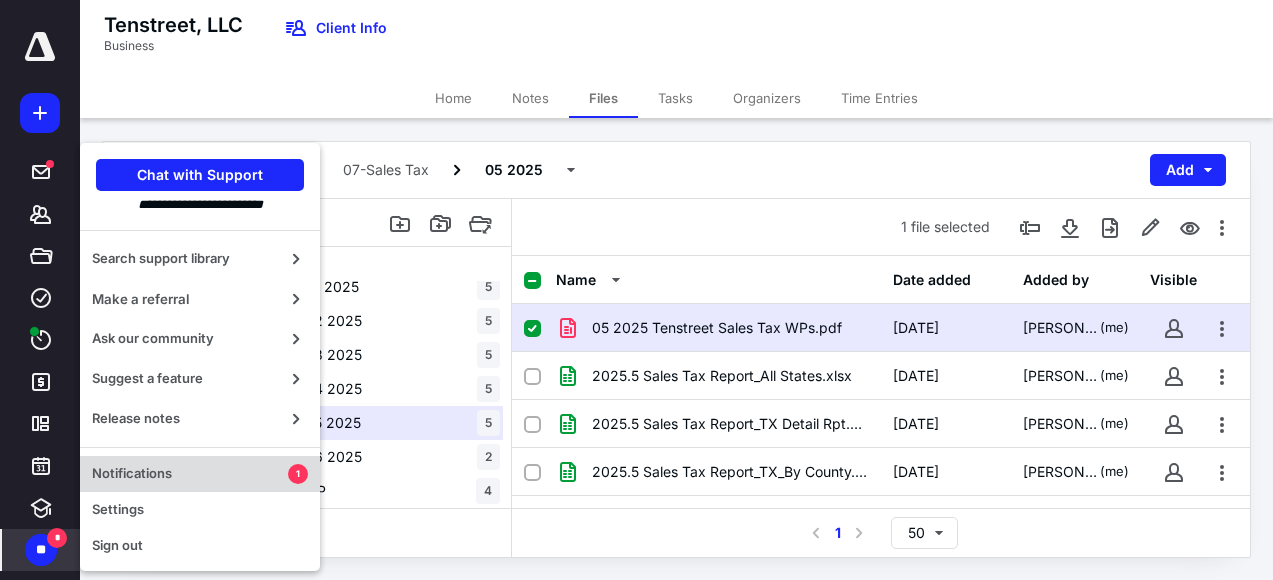 click on "Notifications" at bounding box center [190, 474] 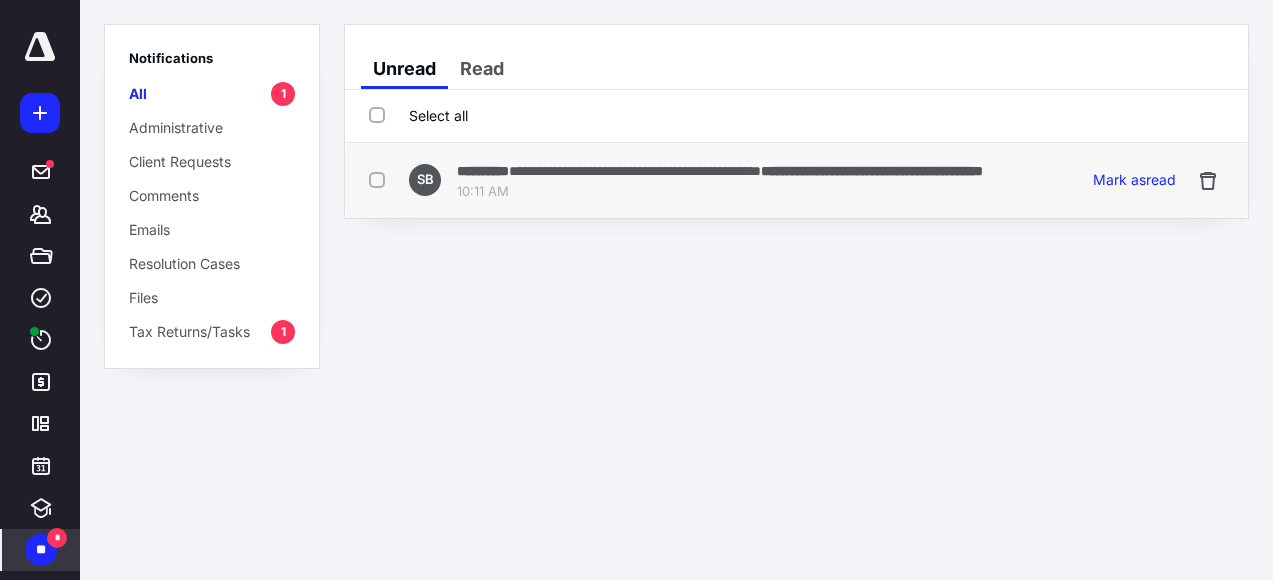 click on "**********" at bounding box center [720, 170] 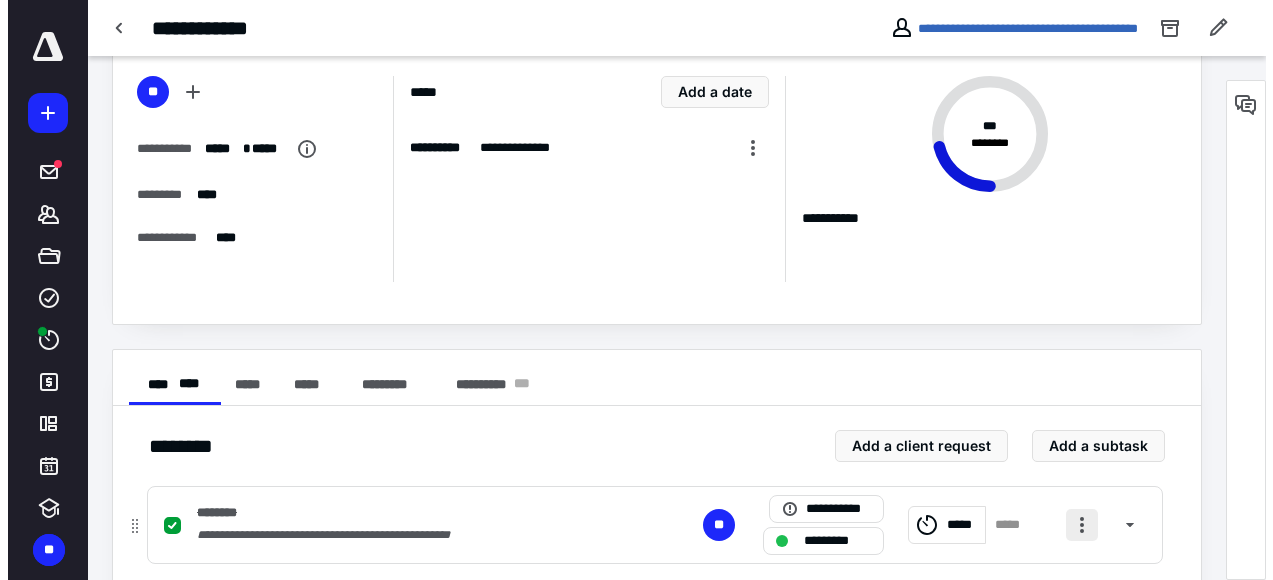 scroll, scrollTop: 0, scrollLeft: 0, axis: both 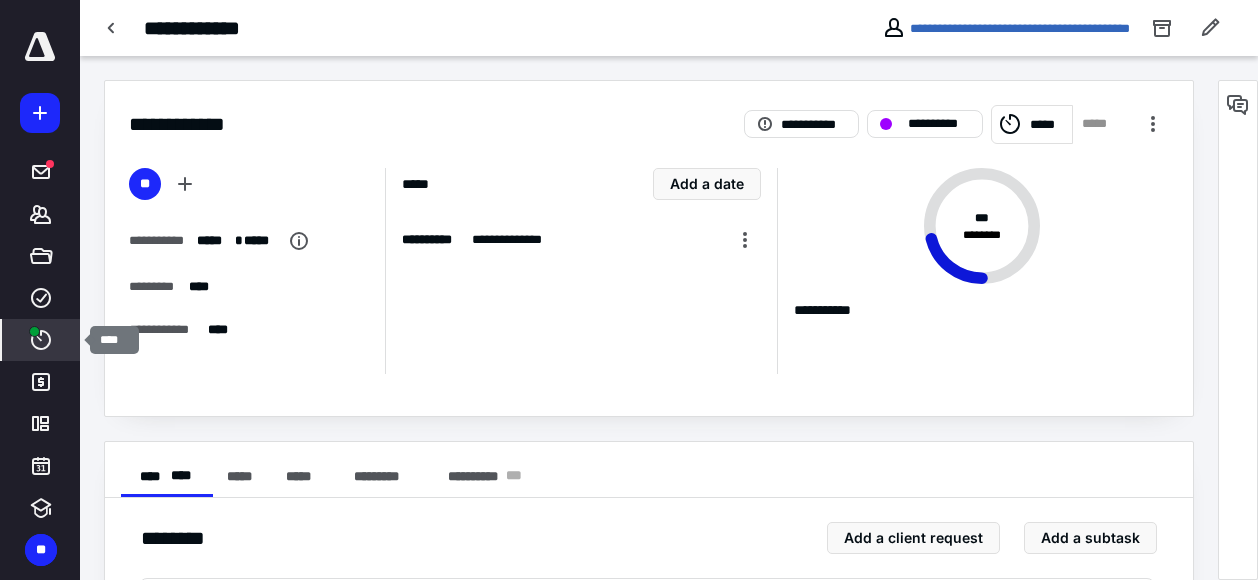 click 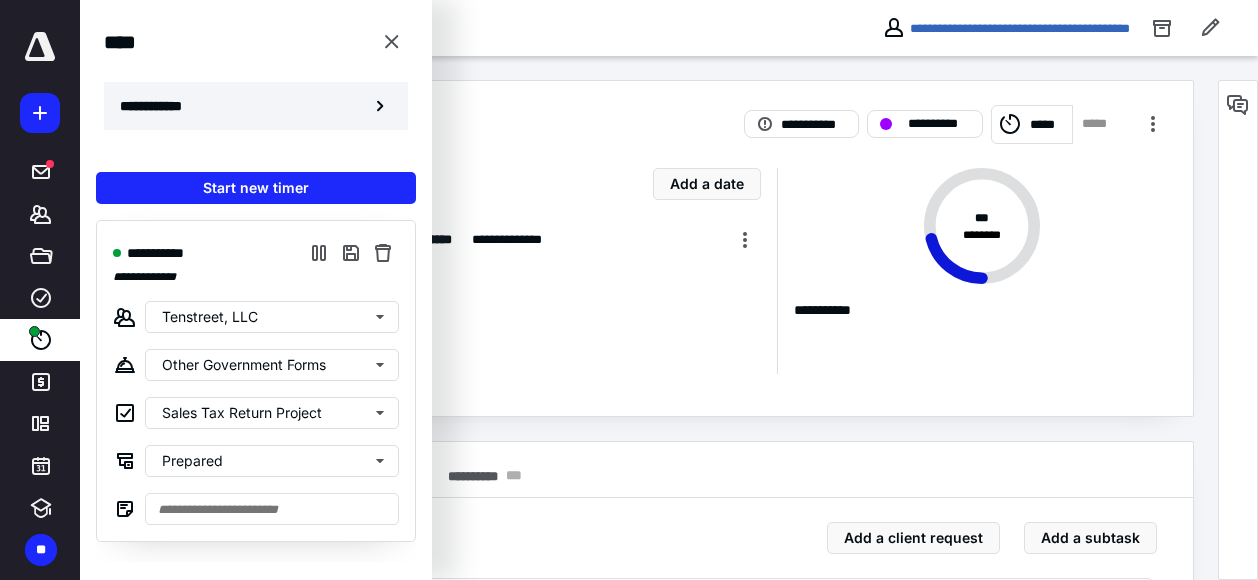click on "**********" at bounding box center [256, 106] 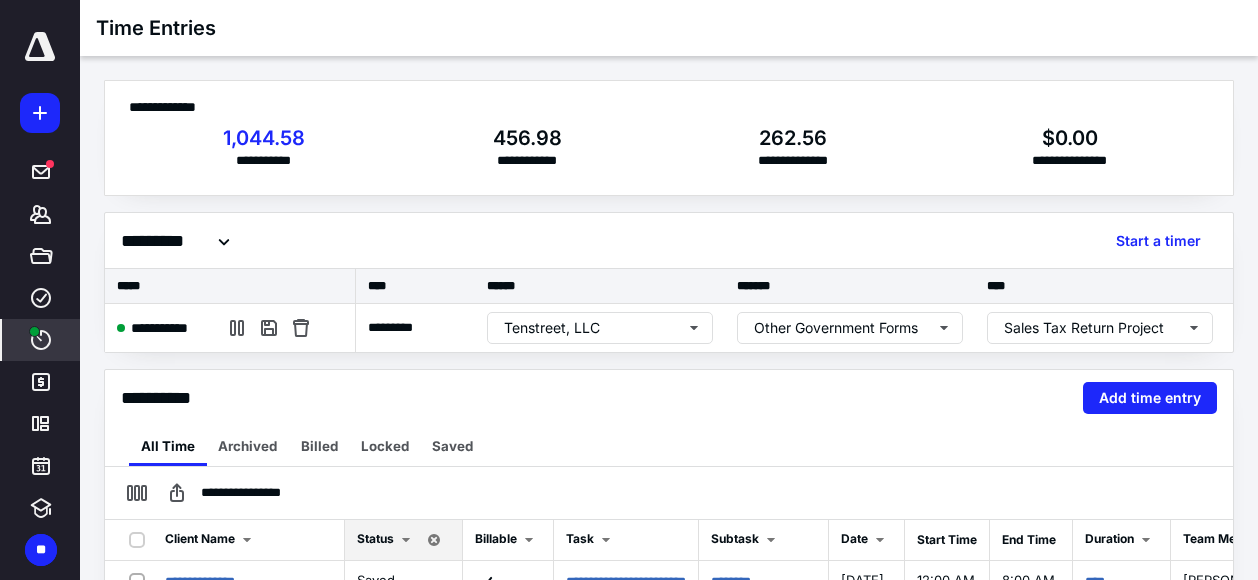 click on "**********" at bounding box center [669, 398] 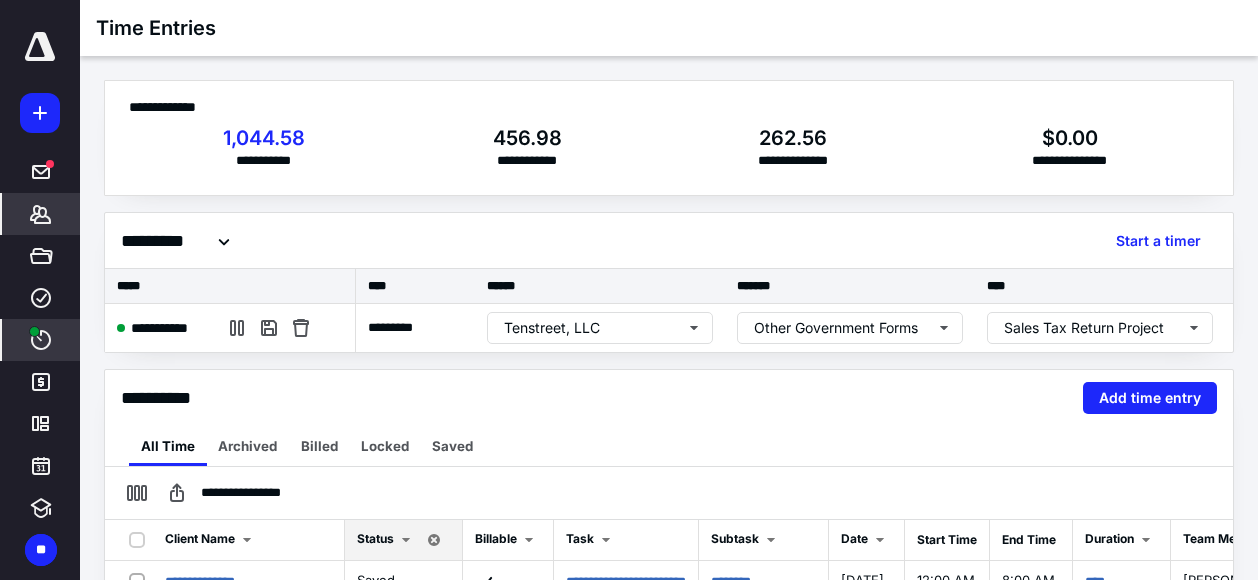 click 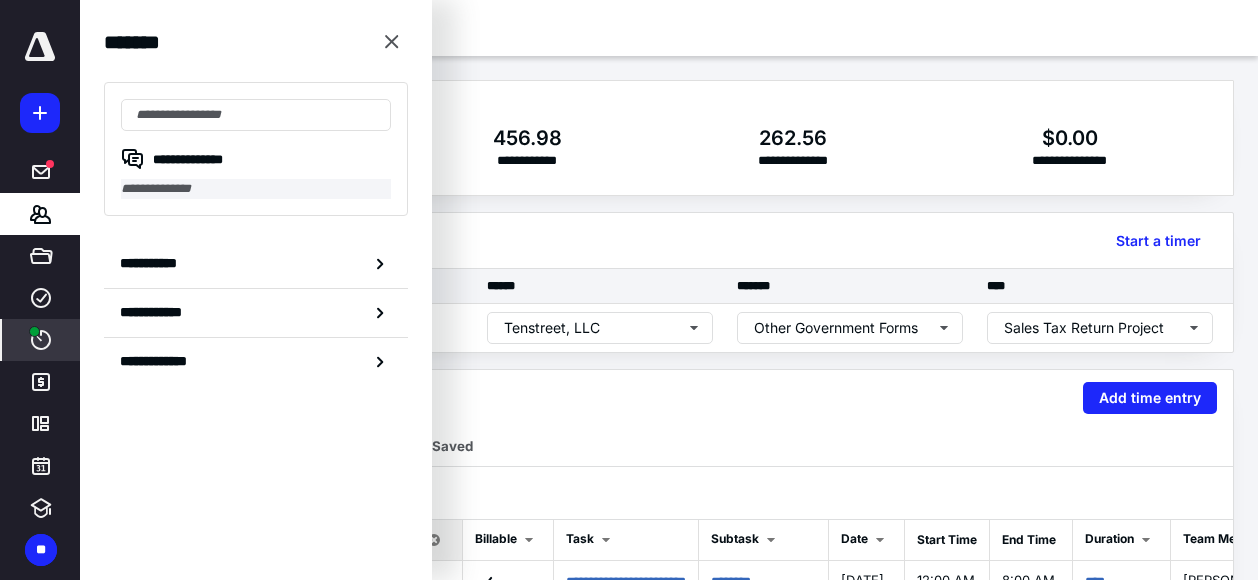 click on "**********" at bounding box center [256, 189] 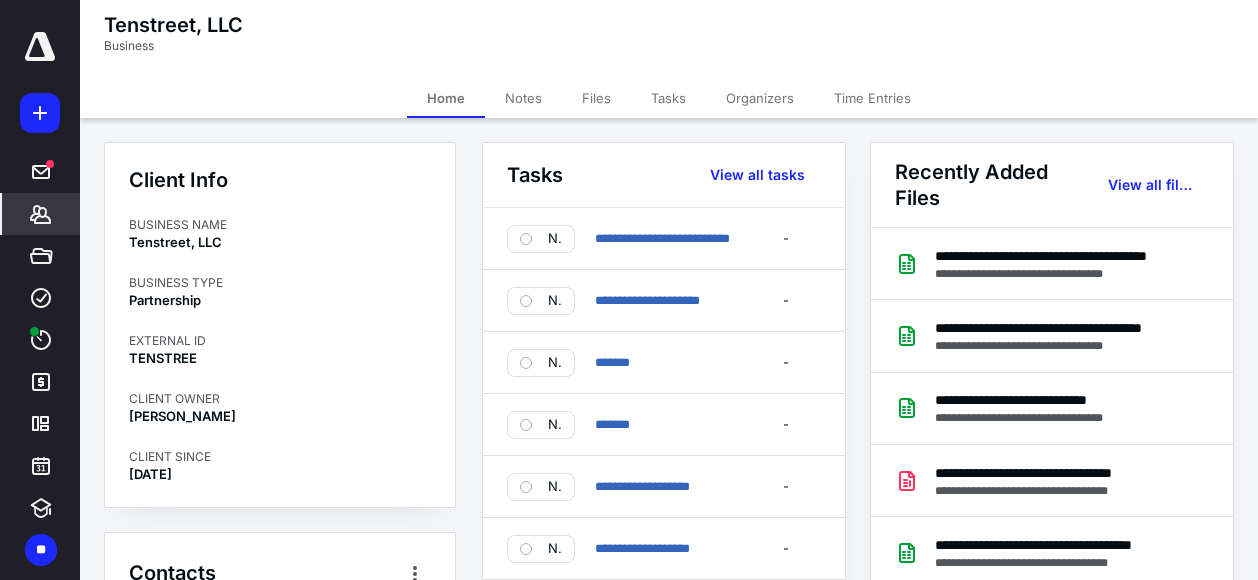 click on "Files" at bounding box center [596, 98] 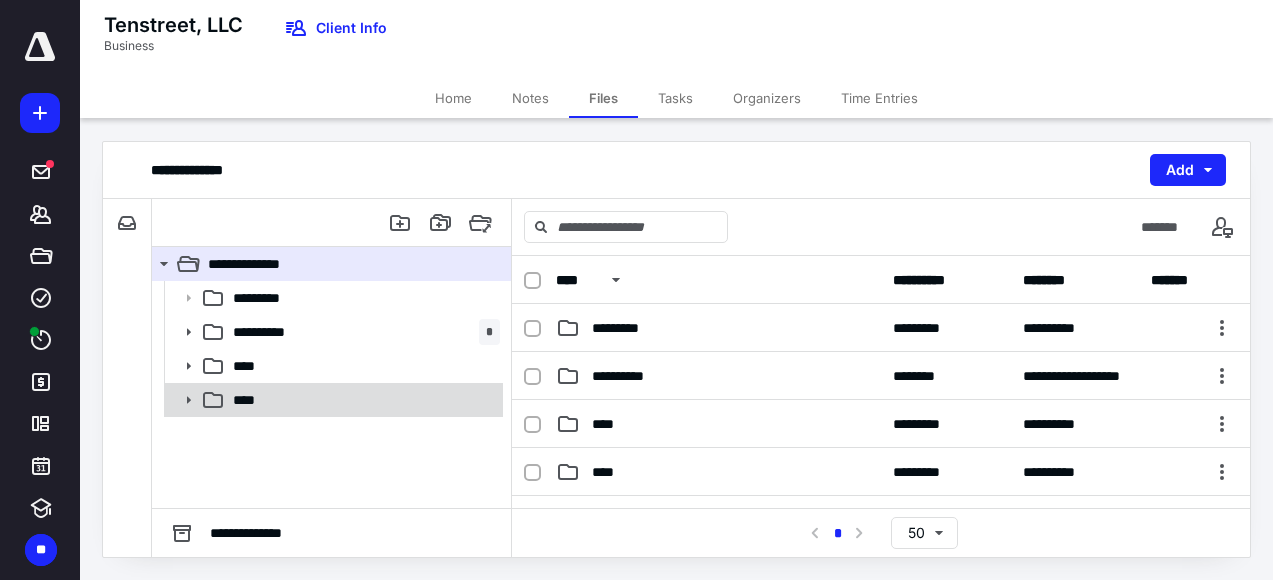 click 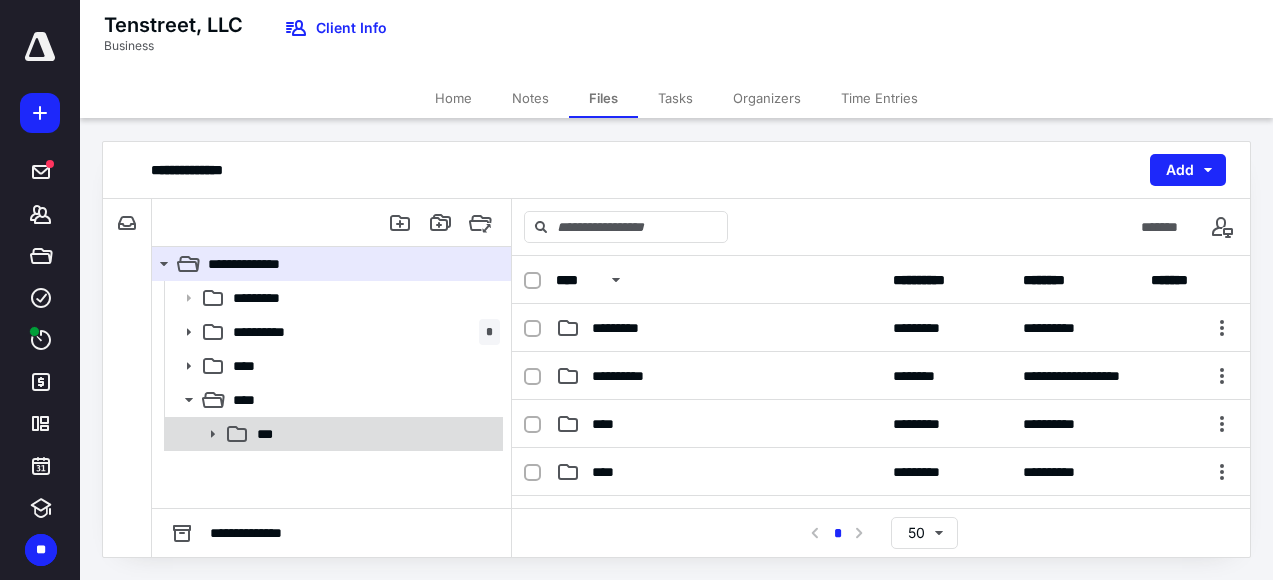 click 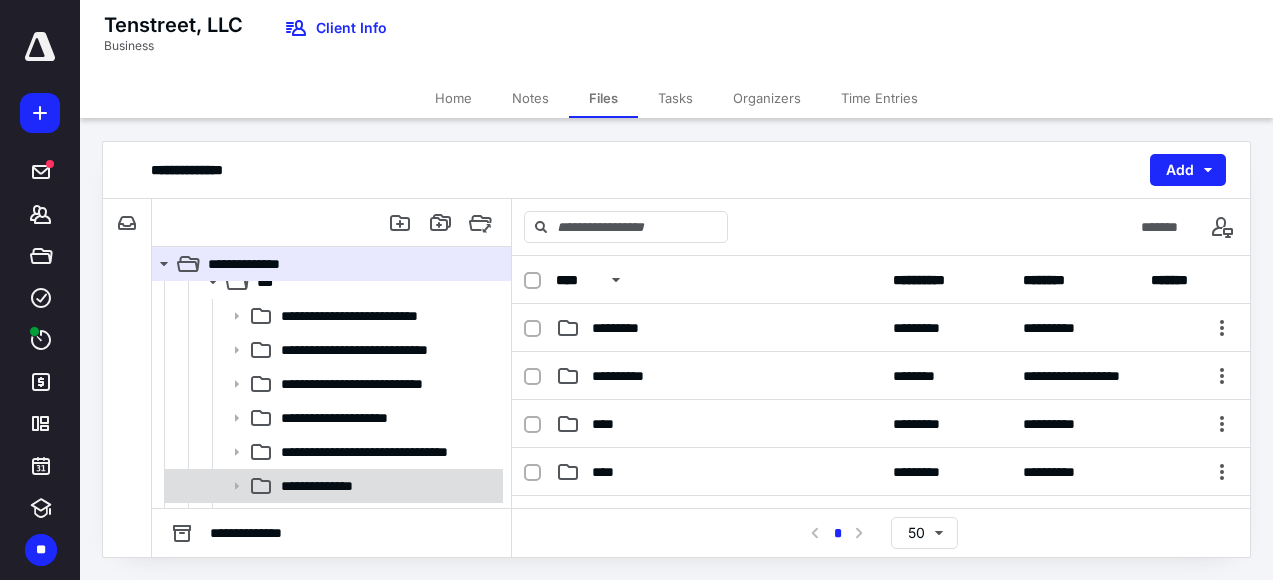 scroll, scrollTop: 215, scrollLeft: 0, axis: vertical 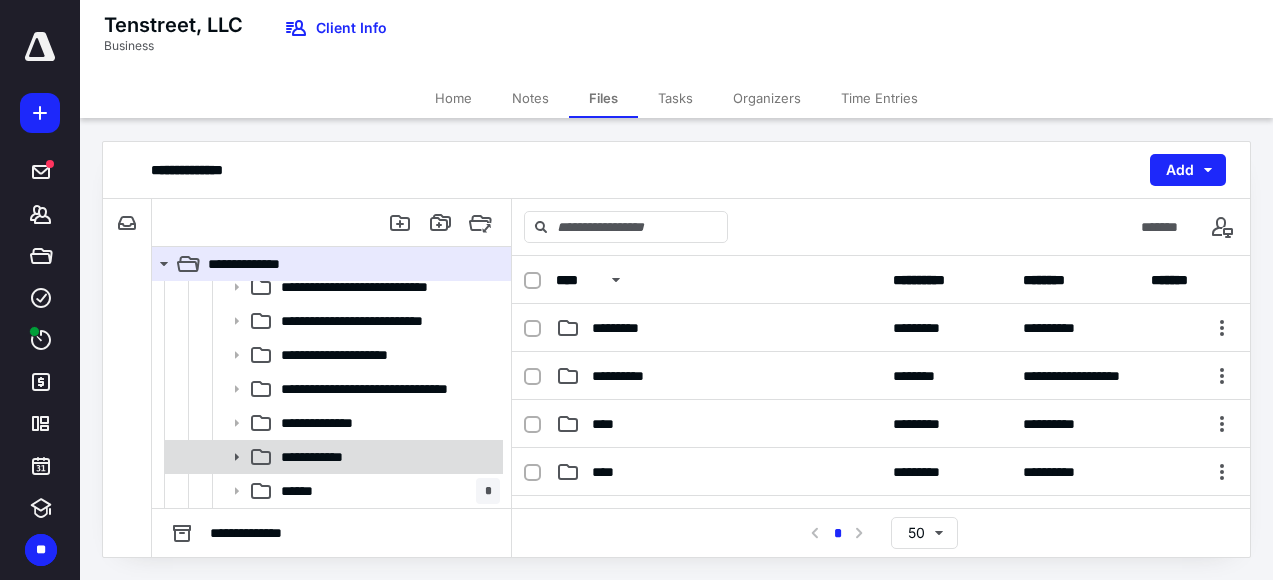 click 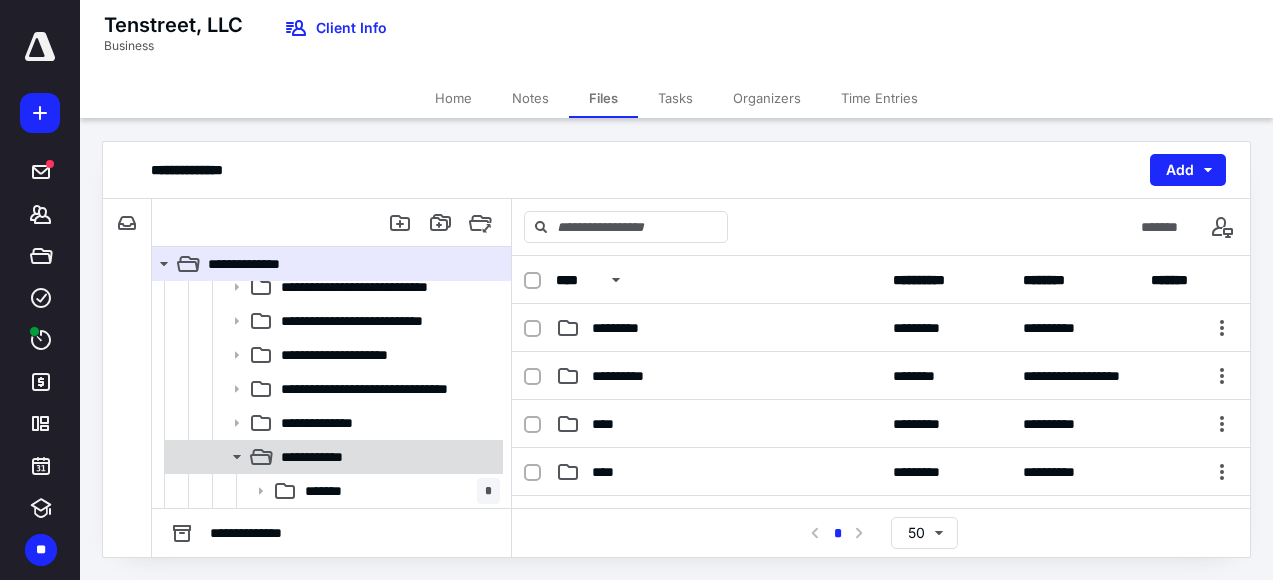 scroll, scrollTop: 382, scrollLeft: 0, axis: vertical 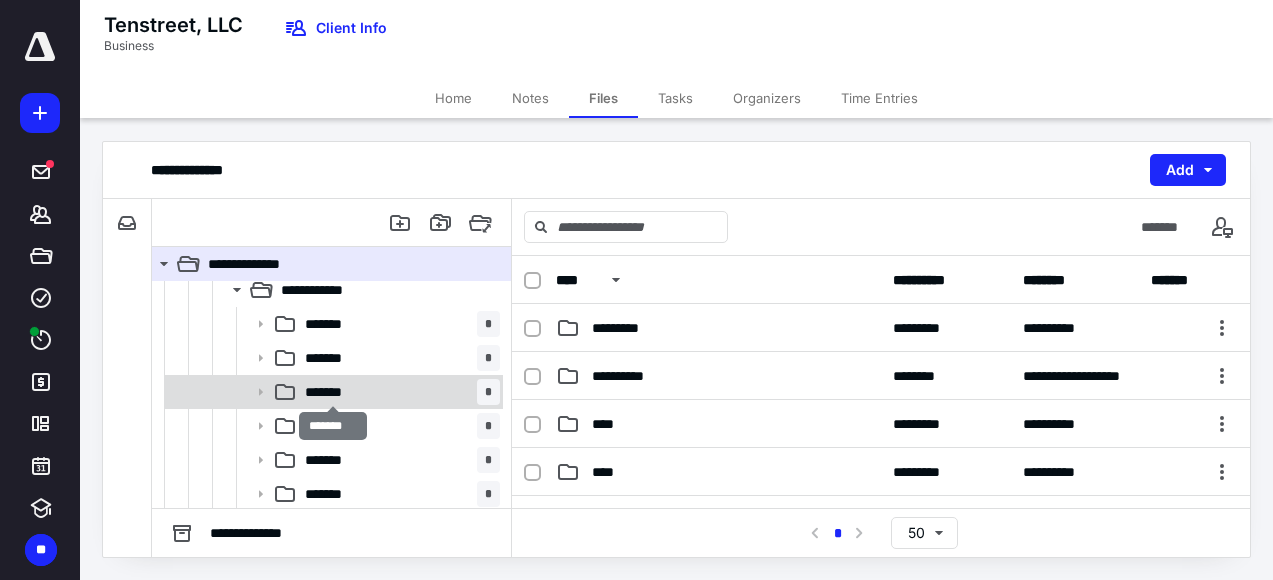 click on "*******" at bounding box center [333, 392] 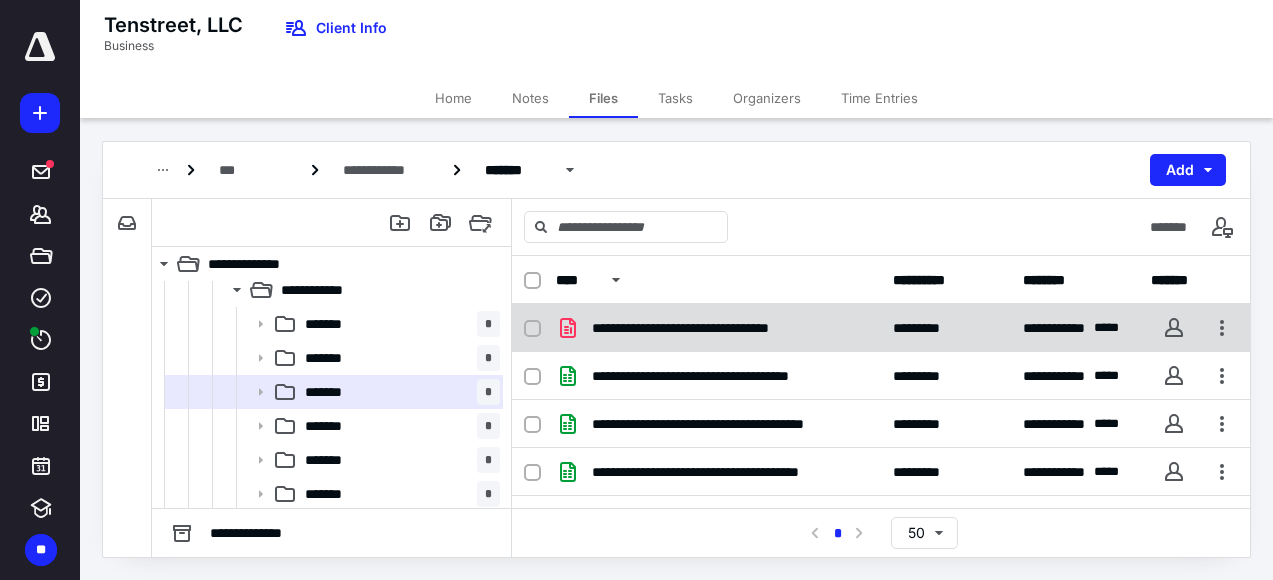 click on "**********" at bounding box center [1076, 328] 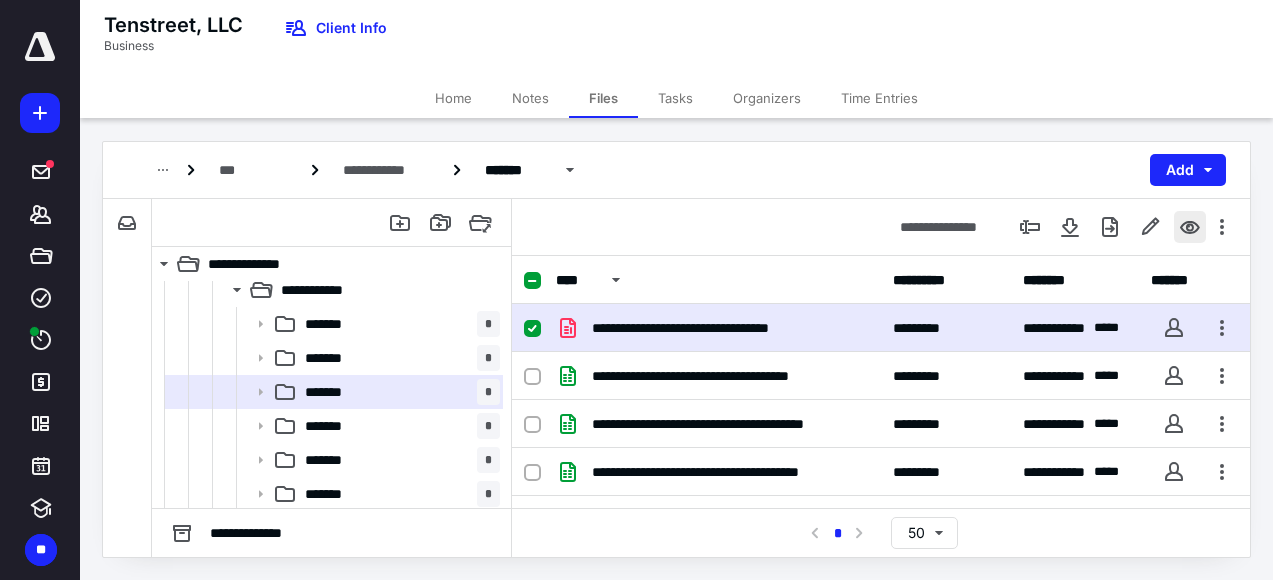 click at bounding box center (1190, 227) 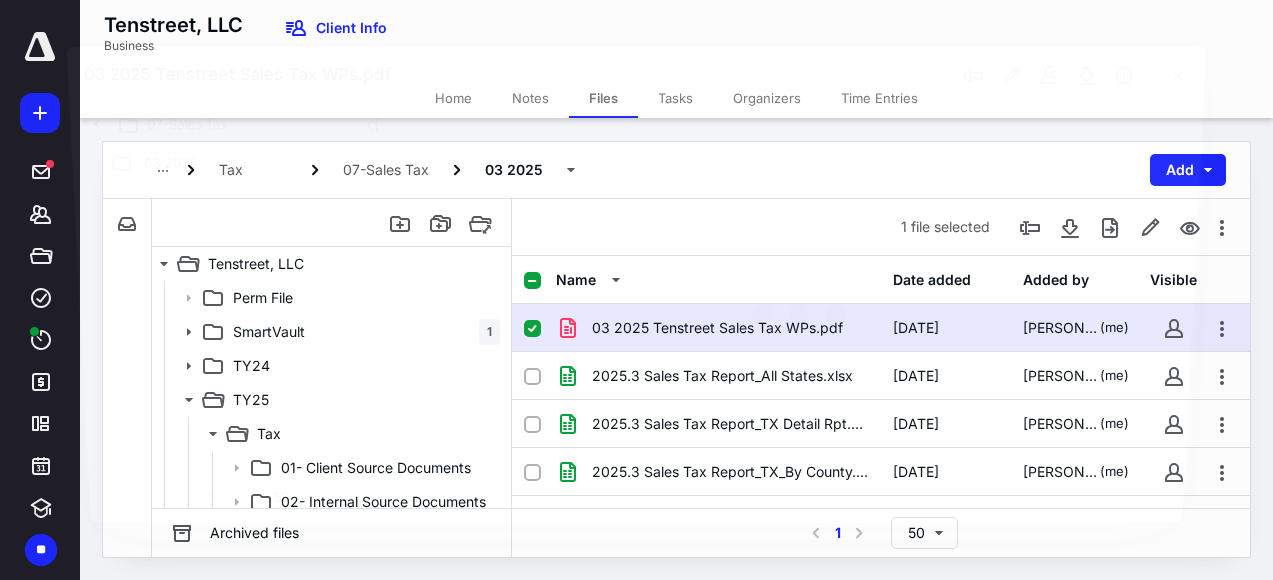 scroll, scrollTop: 382, scrollLeft: 0, axis: vertical 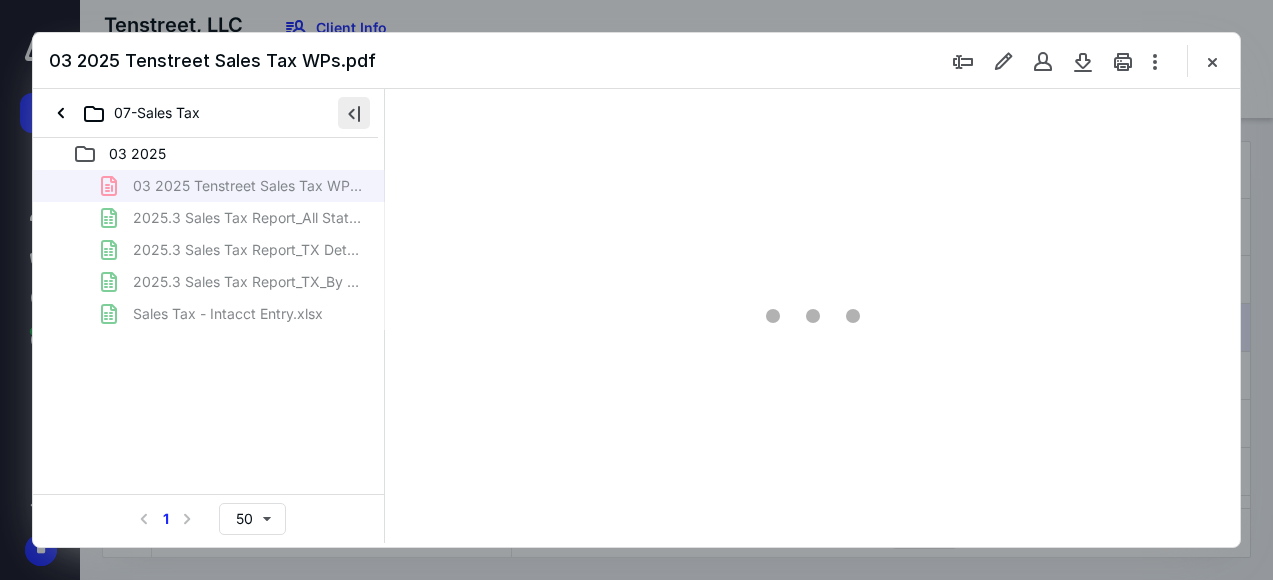 click at bounding box center [354, 113] 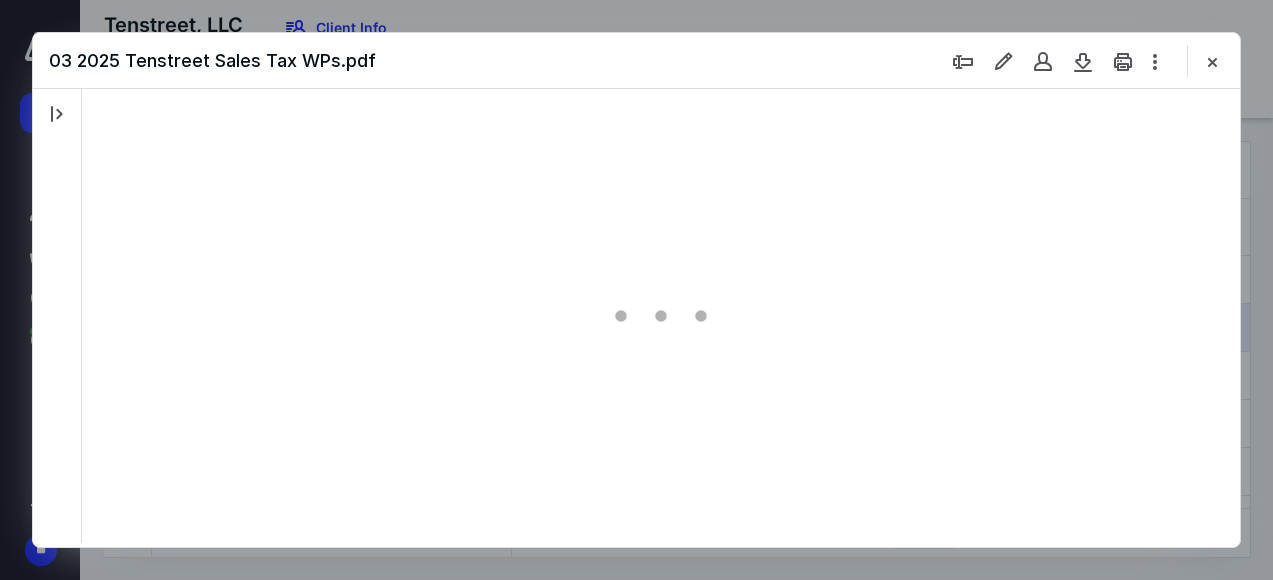 scroll, scrollTop: 78, scrollLeft: 0, axis: vertical 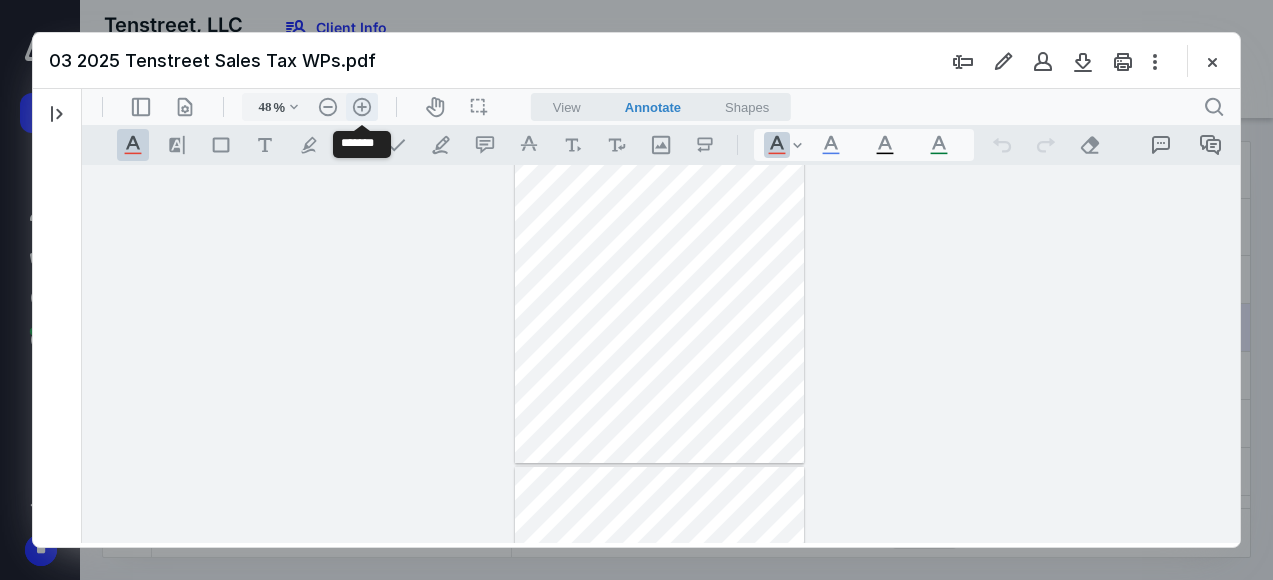 click on ".cls-1{fill:#abb0c4;} icon - header - zoom - in - line" at bounding box center (362, 107) 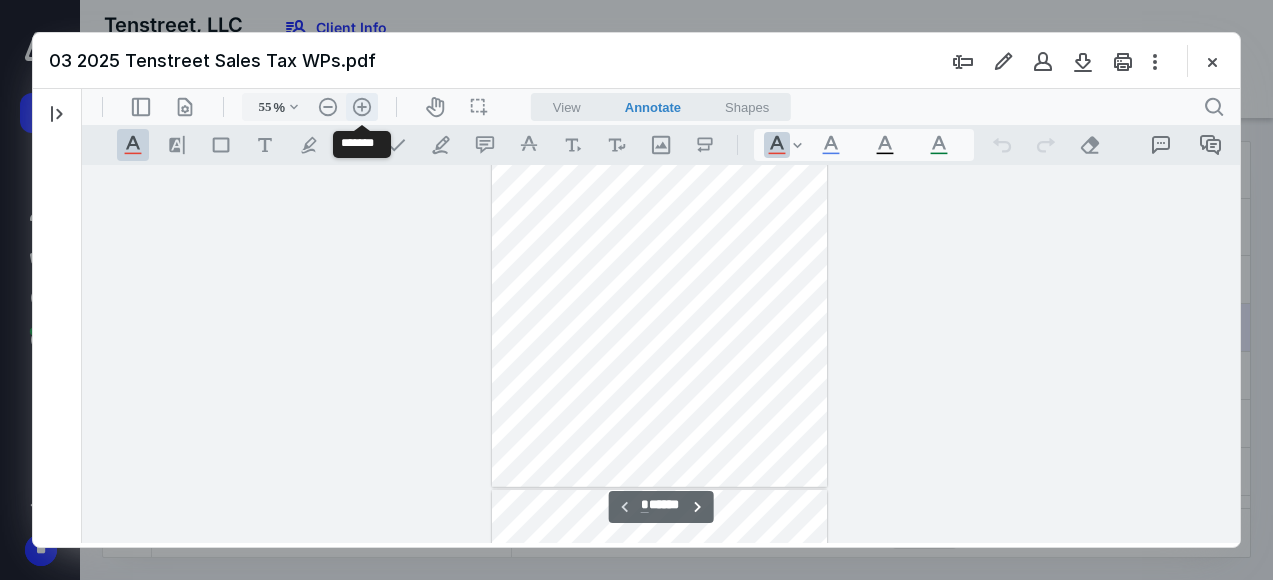 click on ".cls-1{fill:#abb0c4;} icon - header - zoom - in - line" at bounding box center [362, 107] 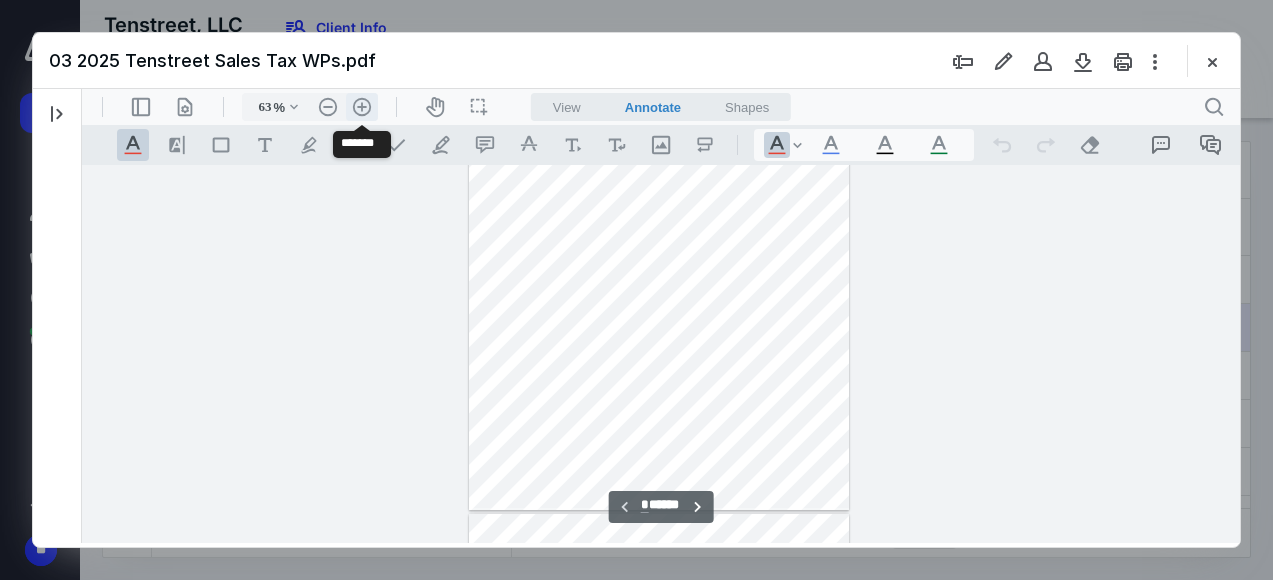 click on ".cls-1{fill:#abb0c4;} icon - header - zoom - in - line" at bounding box center [362, 107] 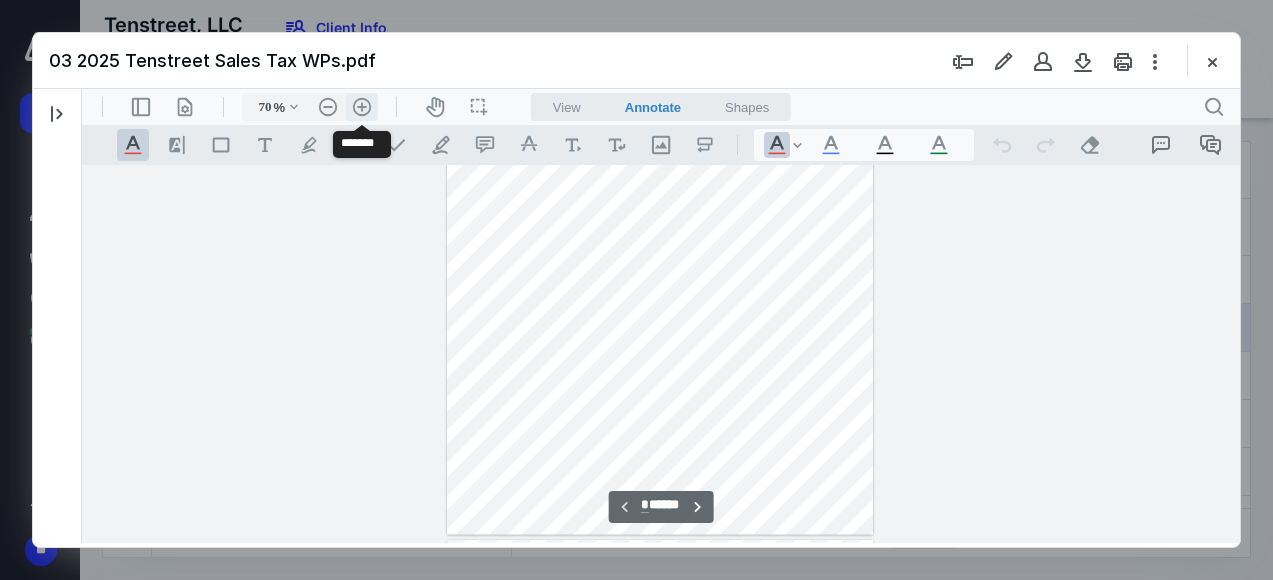 click on ".cls-1{fill:#abb0c4;} icon - header - zoom - in - line" at bounding box center (362, 107) 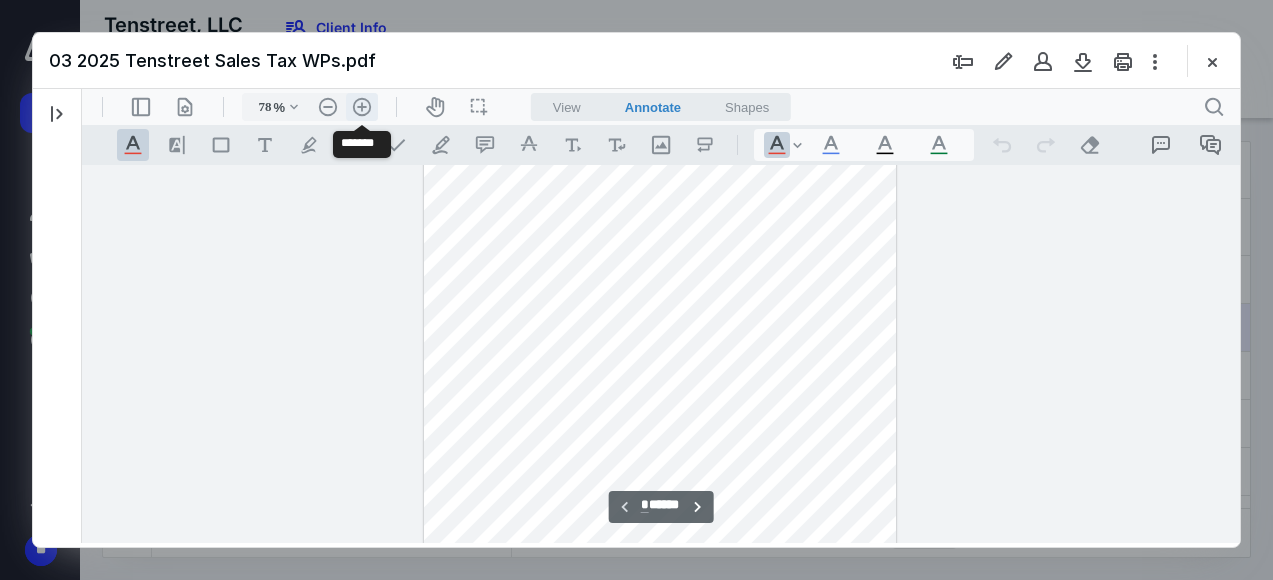 click on ".cls-1{fill:#abb0c4;} icon - header - zoom - in - line" at bounding box center (362, 107) 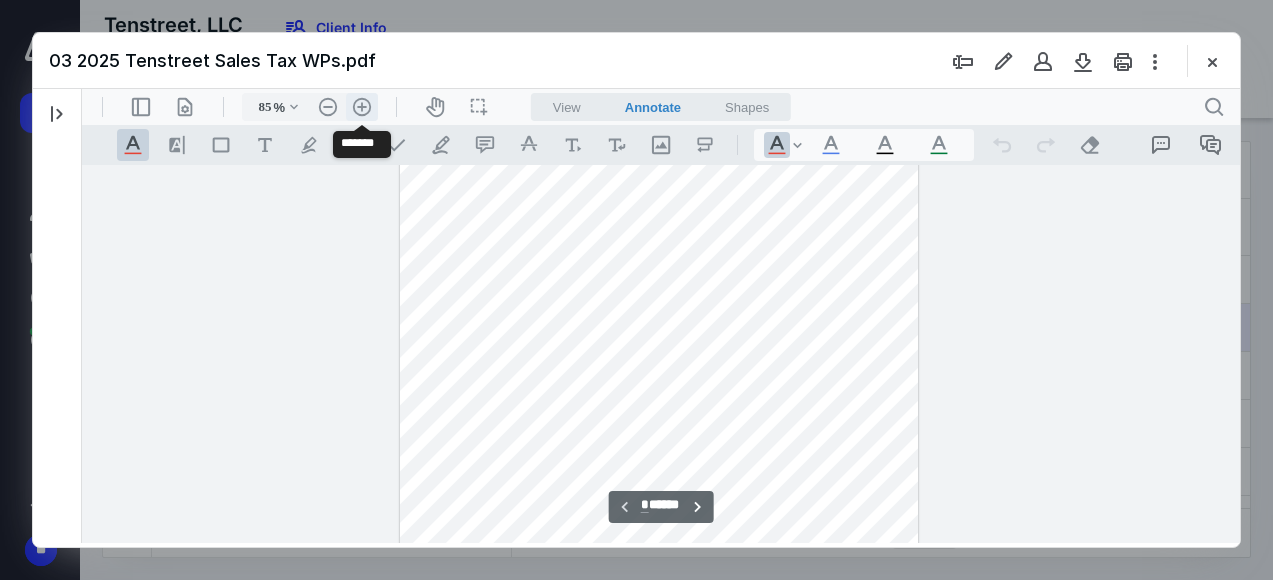 click on ".cls-1{fill:#abb0c4;} icon - header - zoom - in - line" at bounding box center (362, 107) 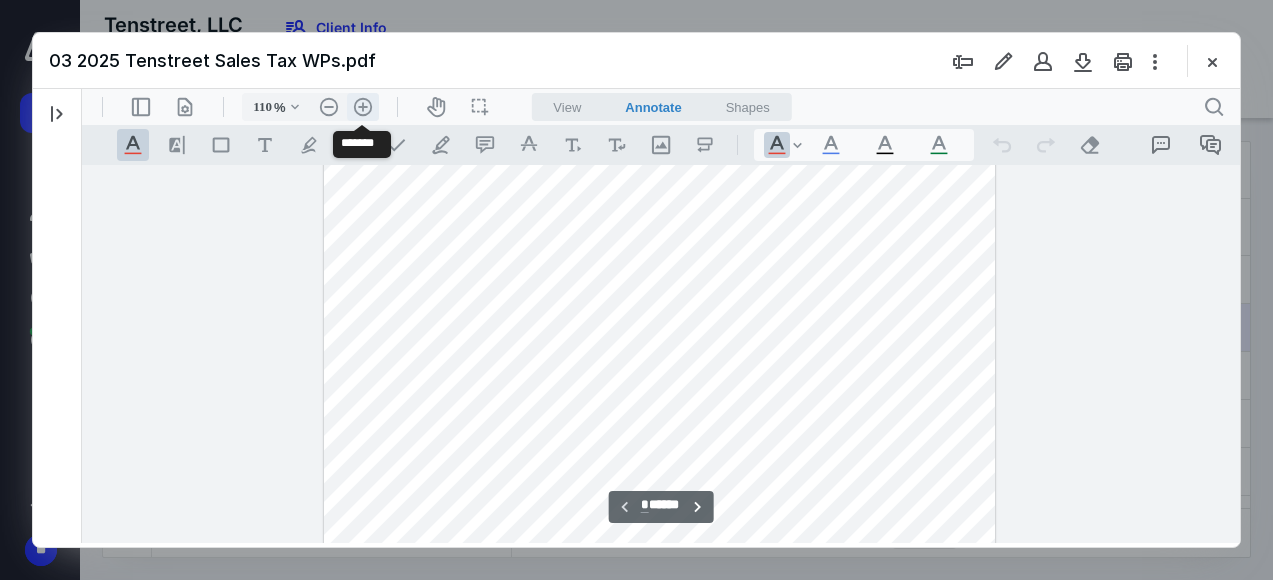 click on ".cls-1{fill:#abb0c4;} icon - header - zoom - in - line" at bounding box center (363, 107) 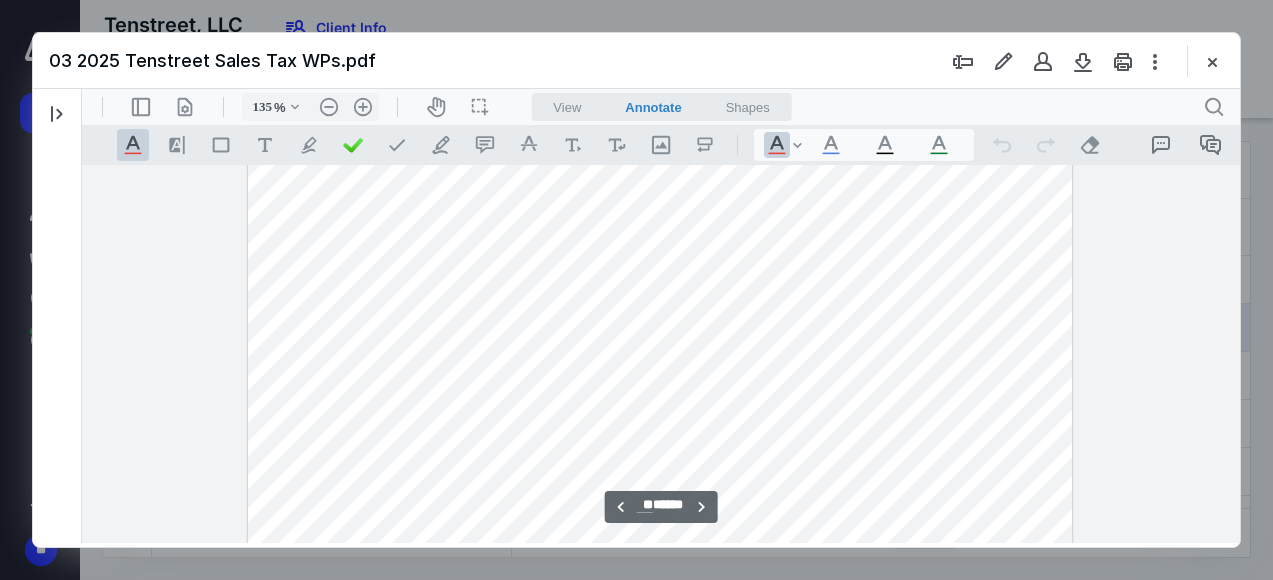 scroll, scrollTop: 16167, scrollLeft: 0, axis: vertical 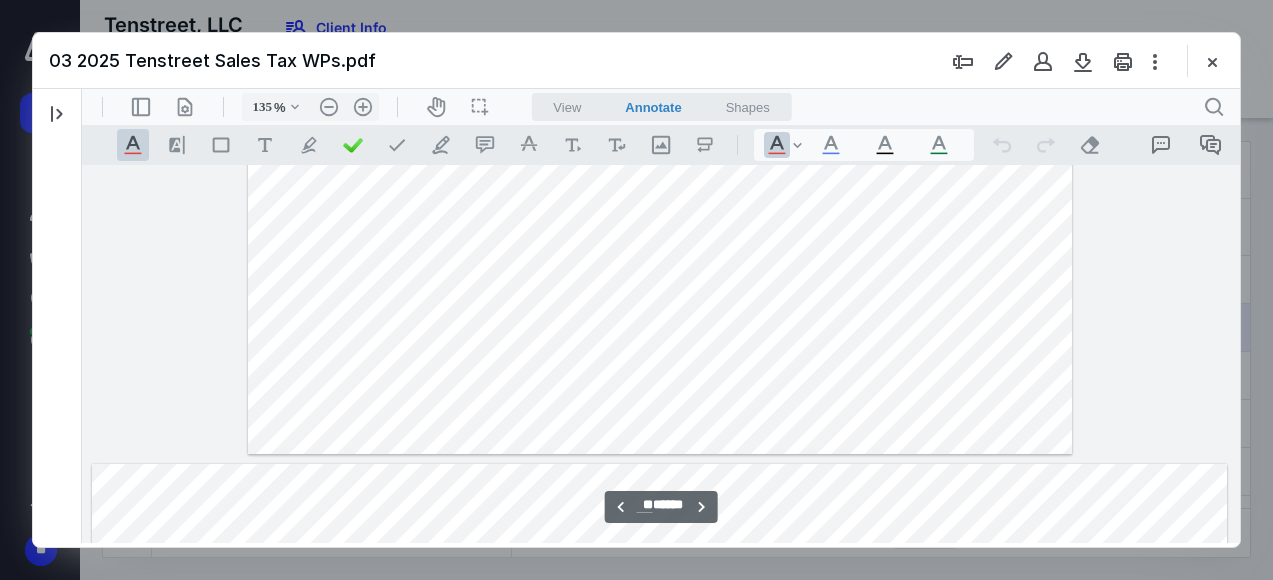 type on "**" 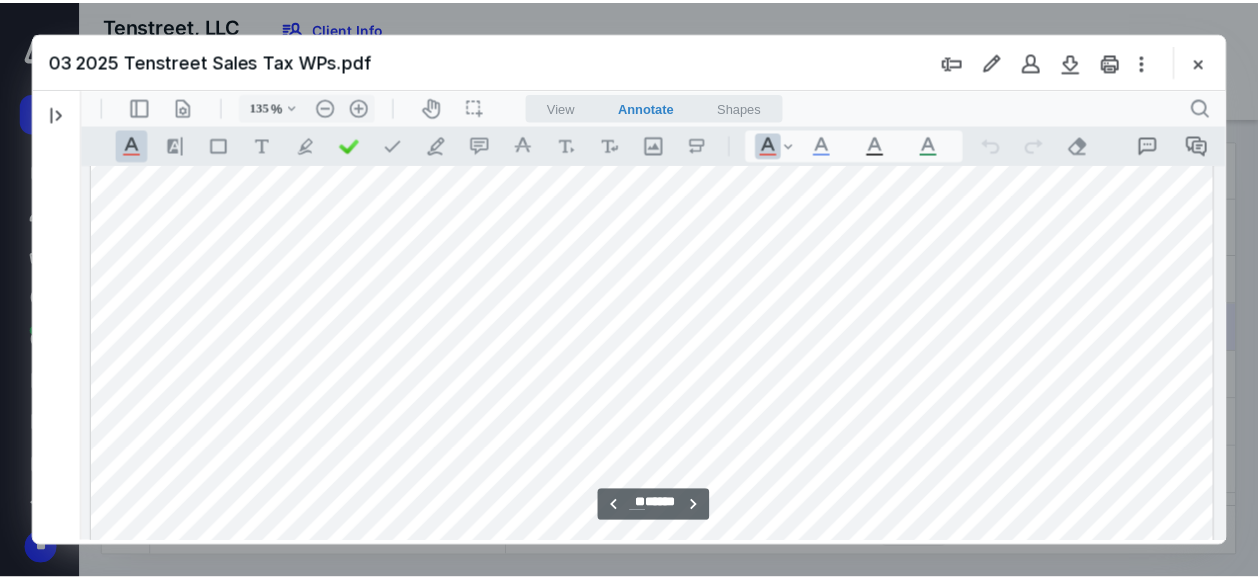 scroll, scrollTop: 37833, scrollLeft: 0, axis: vertical 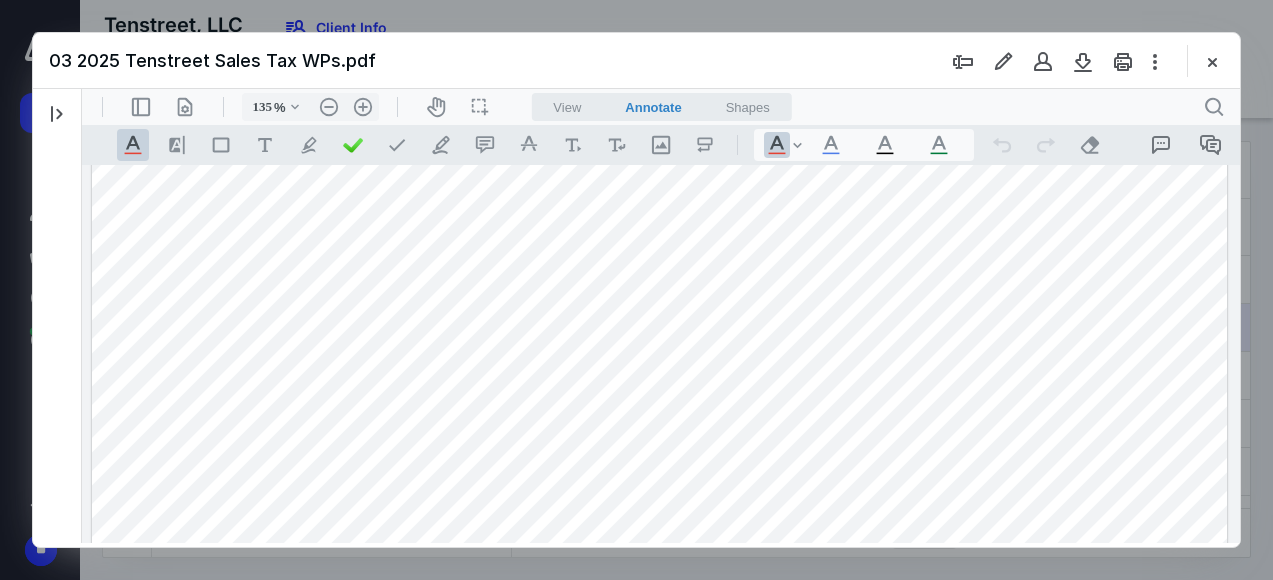 drag, startPoint x: 1201, startPoint y: 64, endPoint x: 1263, endPoint y: 67, distance: 62.072536 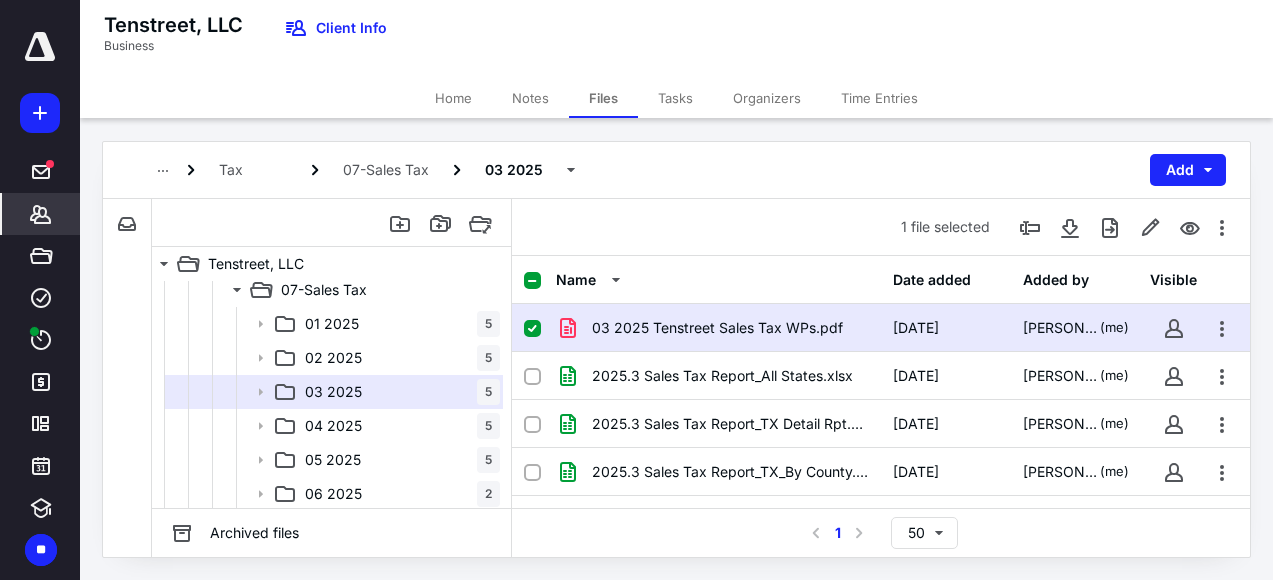 click on "*******" at bounding box center [41, 214] 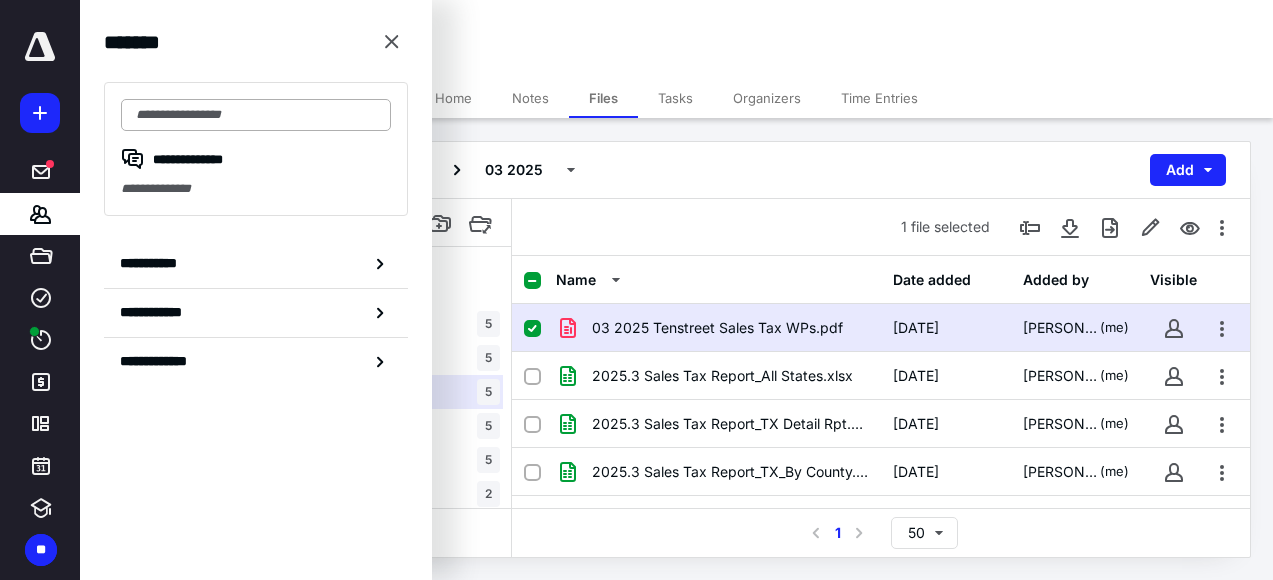 click at bounding box center [256, 115] 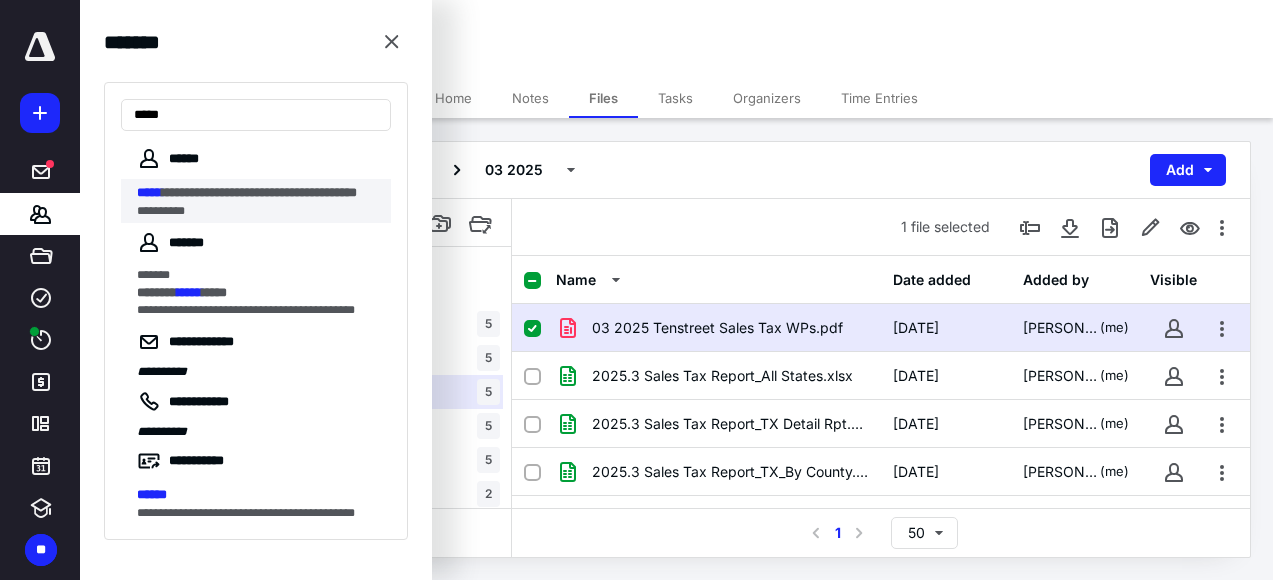 type on "*****" 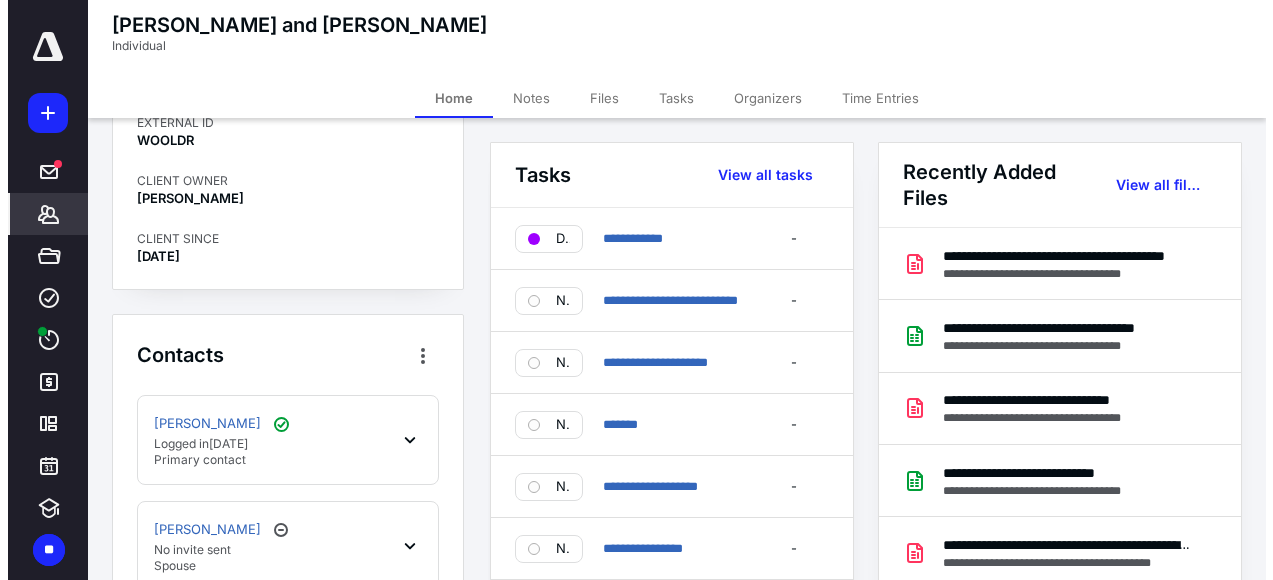 scroll, scrollTop: 0, scrollLeft: 0, axis: both 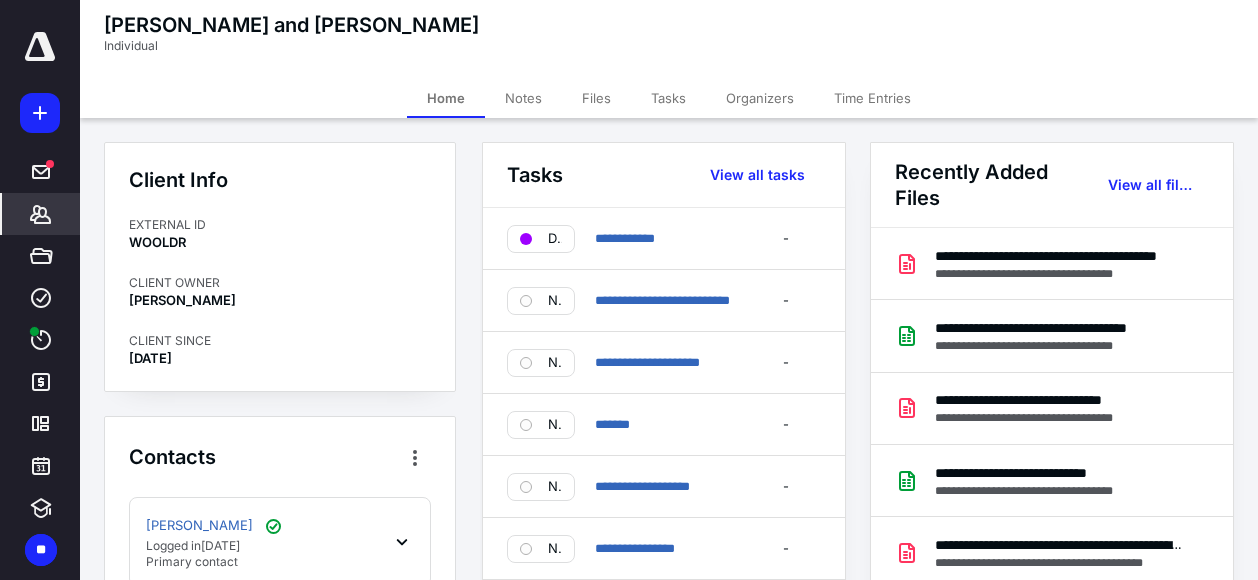 click on "Files" at bounding box center (596, 98) 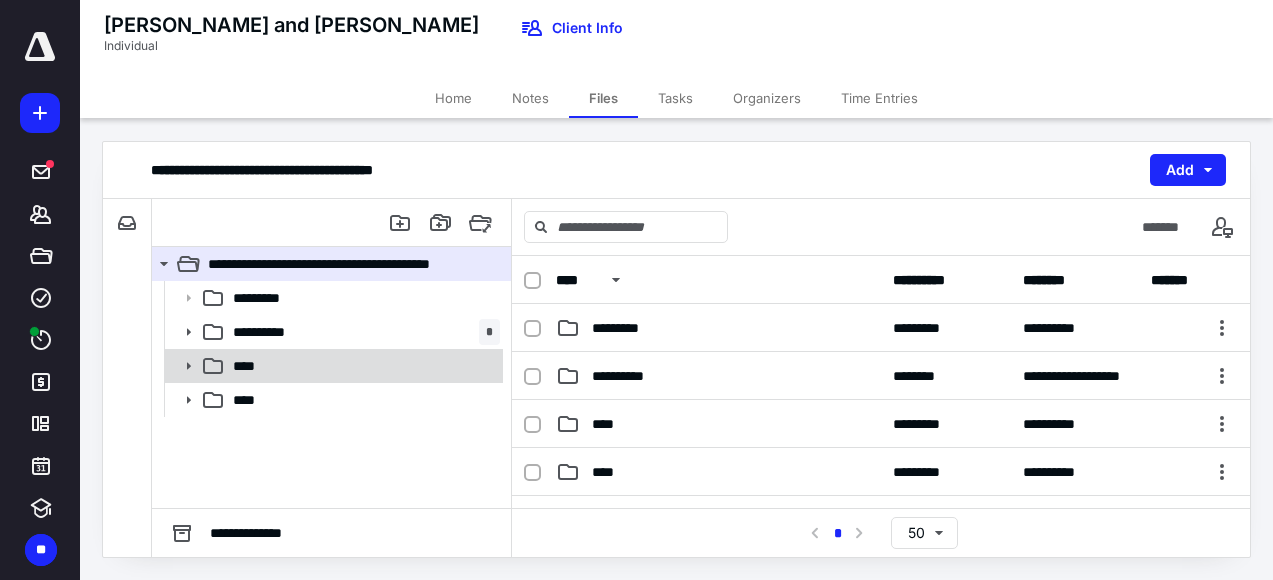click 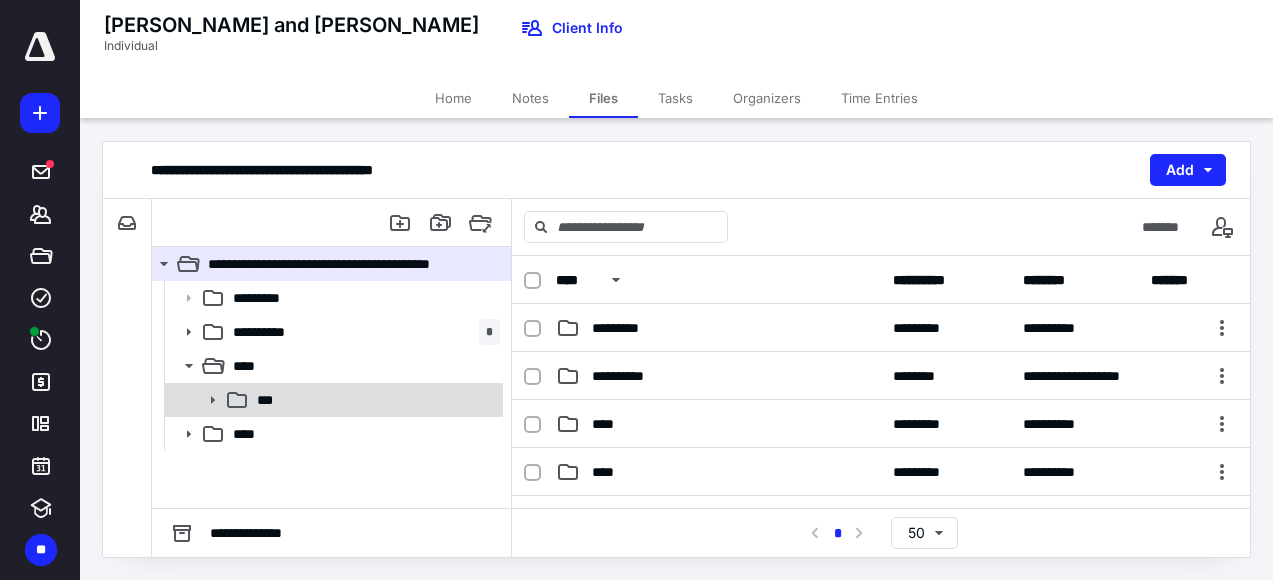 click 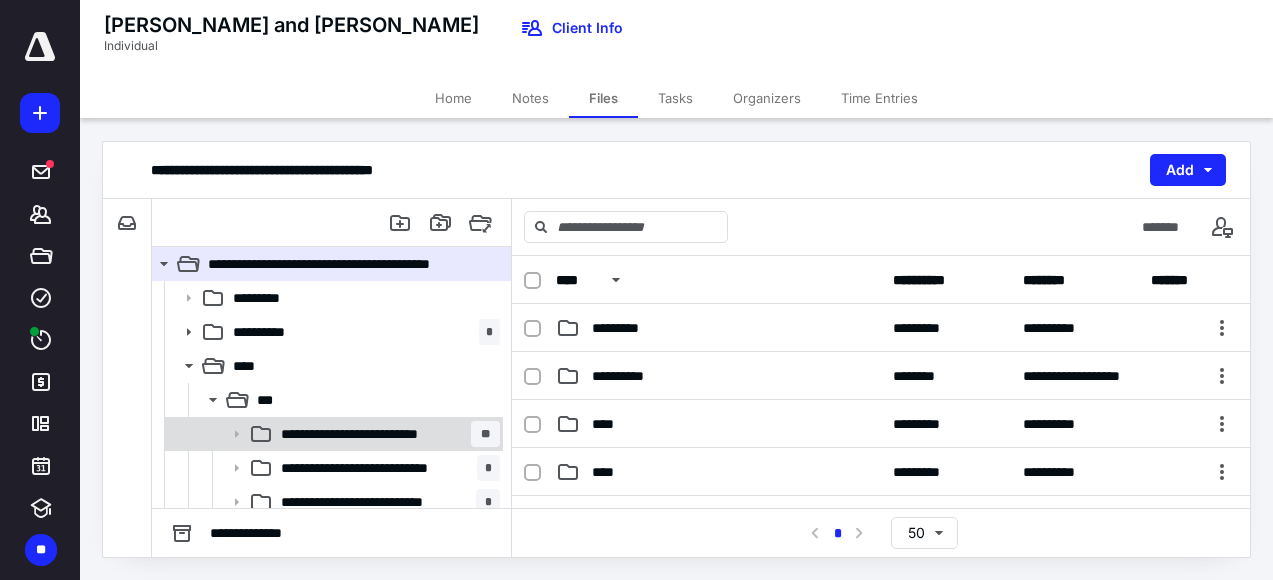click on "**********" at bounding box center (370, 434) 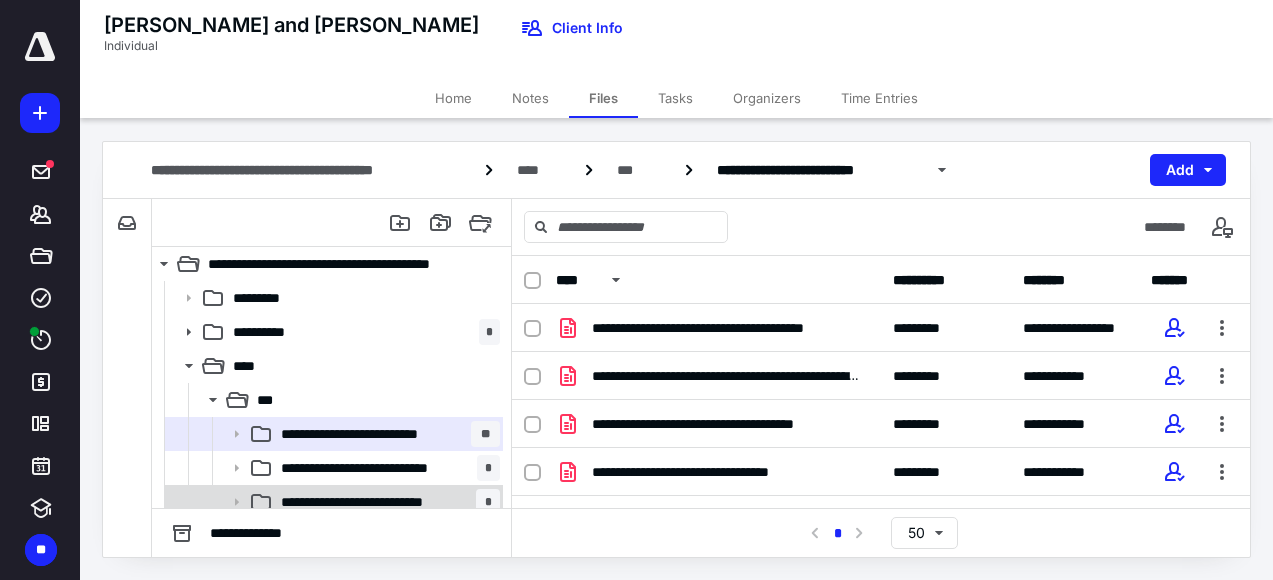 click on "**********" at bounding box center (372, 502) 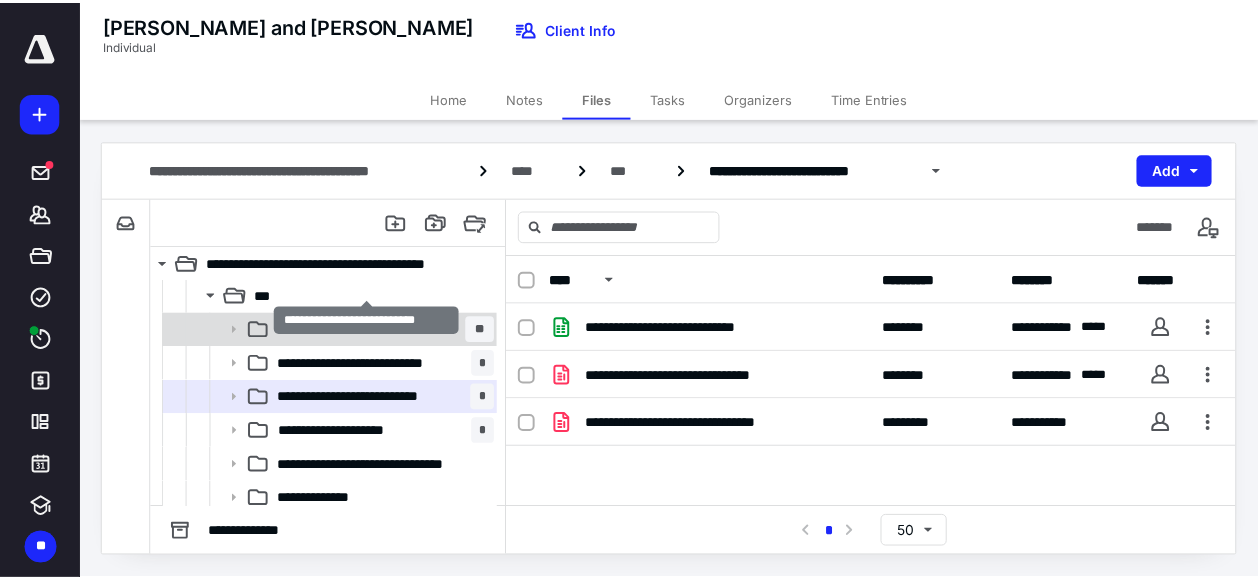 scroll, scrollTop: 147, scrollLeft: 0, axis: vertical 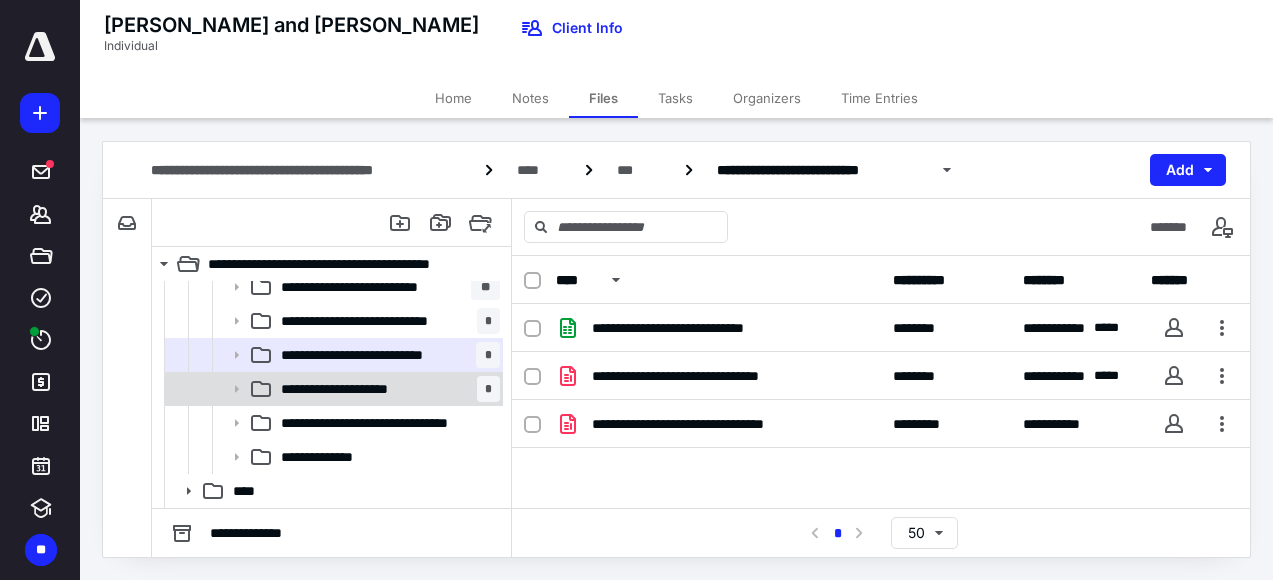 click on "**********" at bounding box center [386, 389] 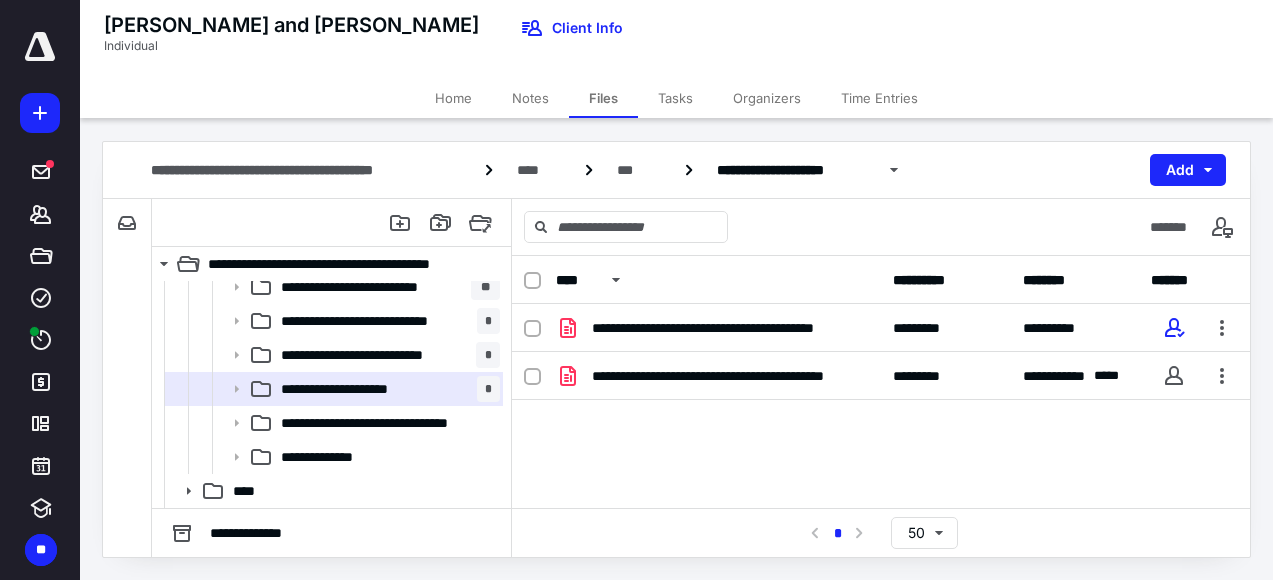 click on "**********" at bounding box center (881, 454) 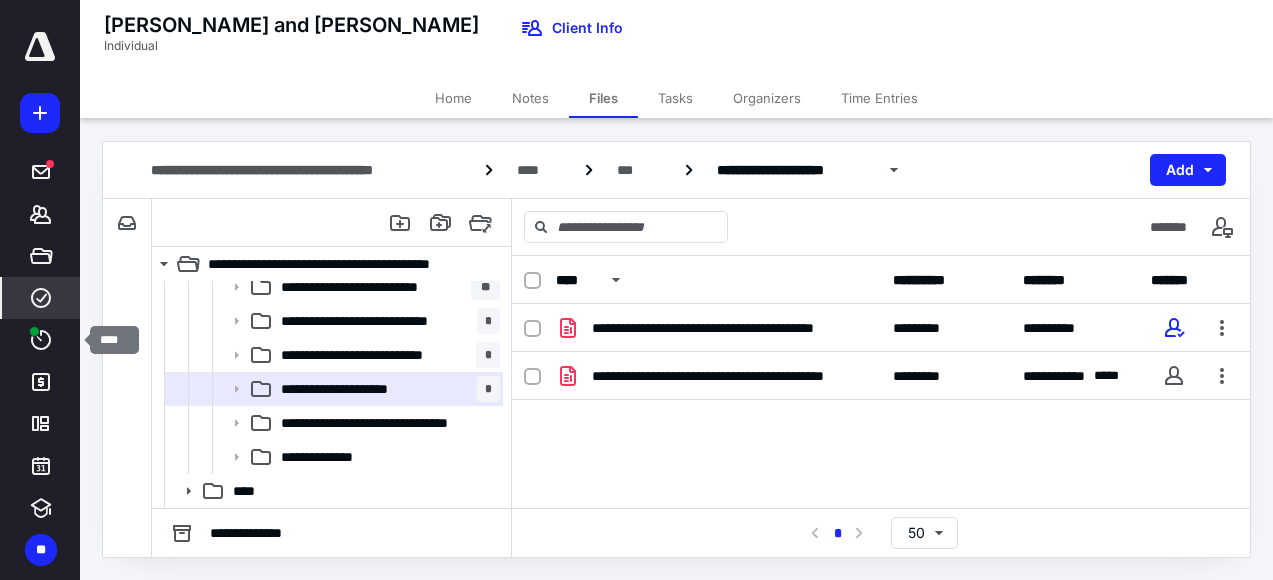 drag, startPoint x: 40, startPoint y: 336, endPoint x: 71, endPoint y: 299, distance: 48.270073 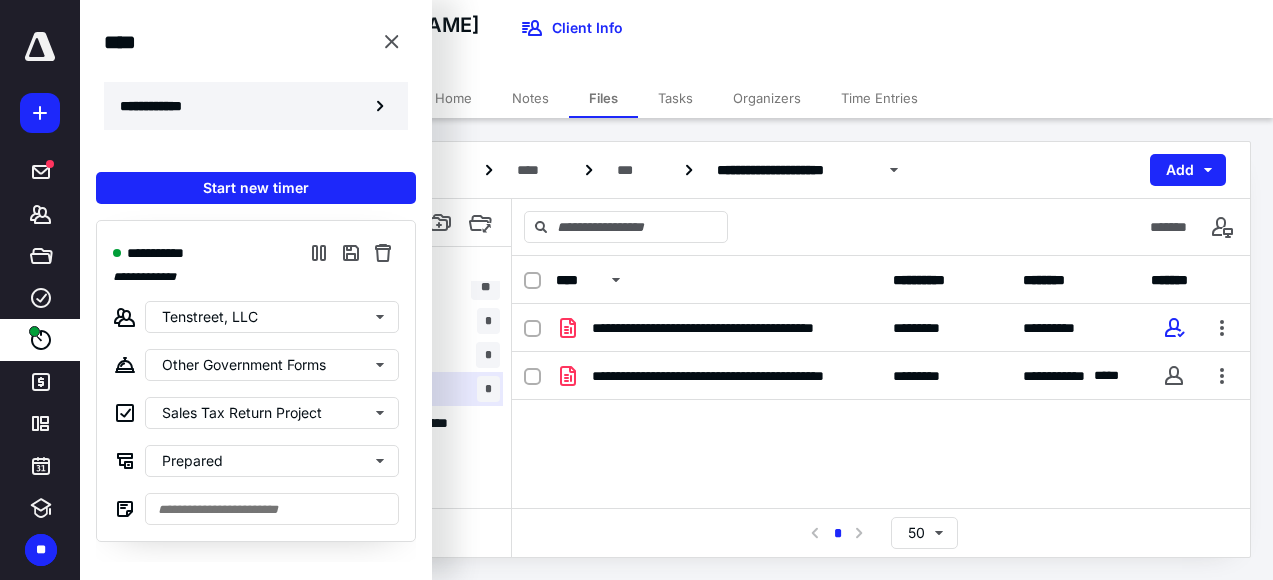 click on "**********" at bounding box center (256, 106) 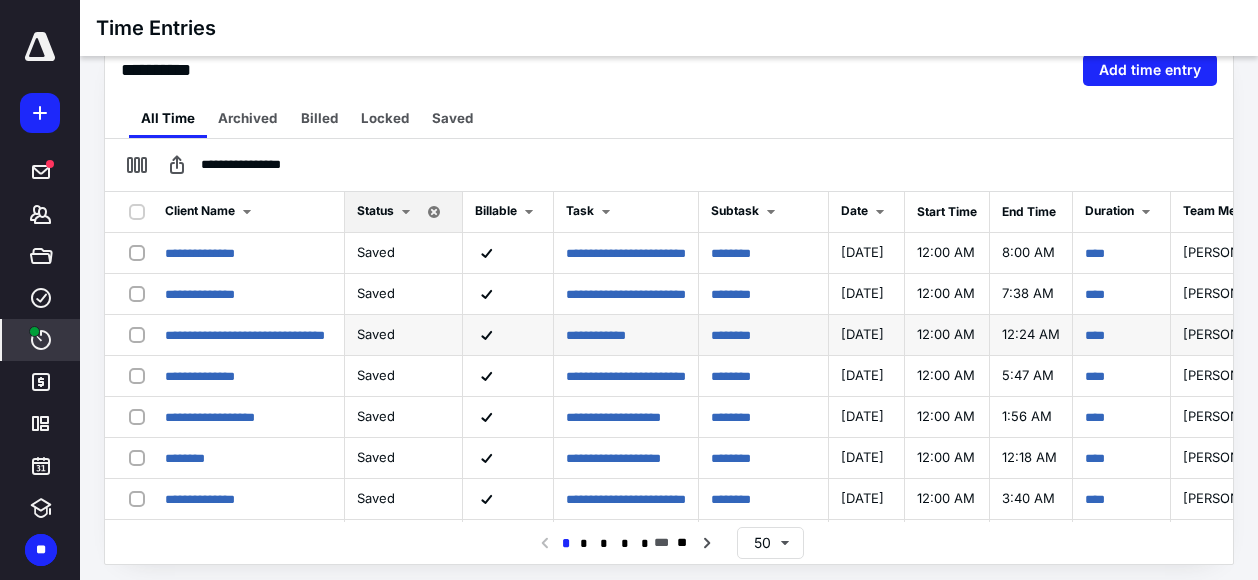 scroll, scrollTop: 0, scrollLeft: 0, axis: both 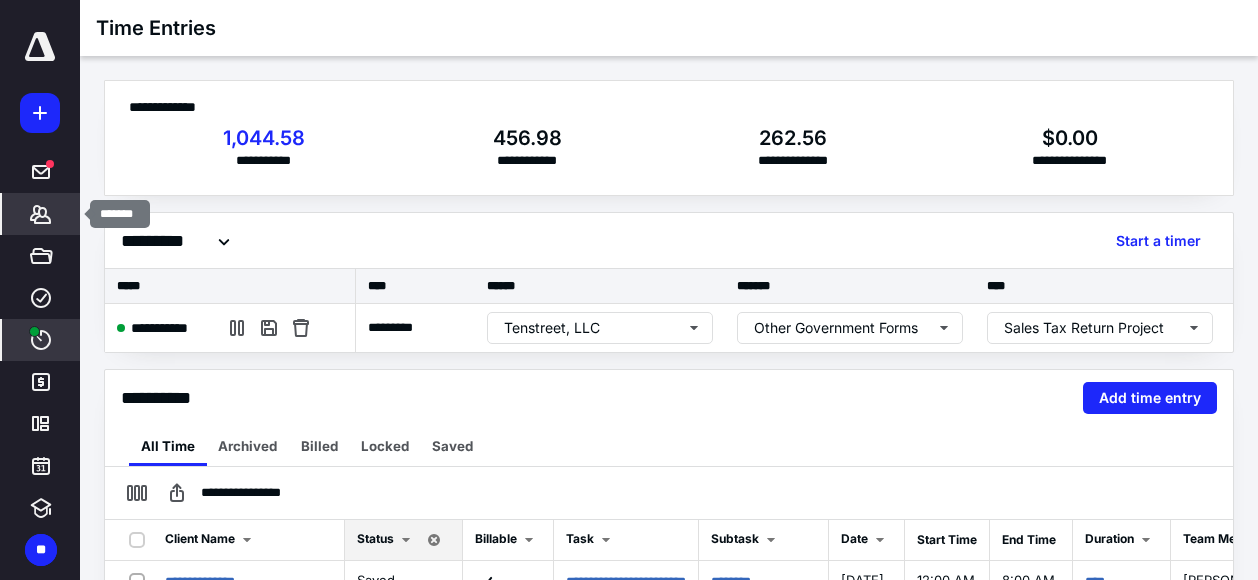 click 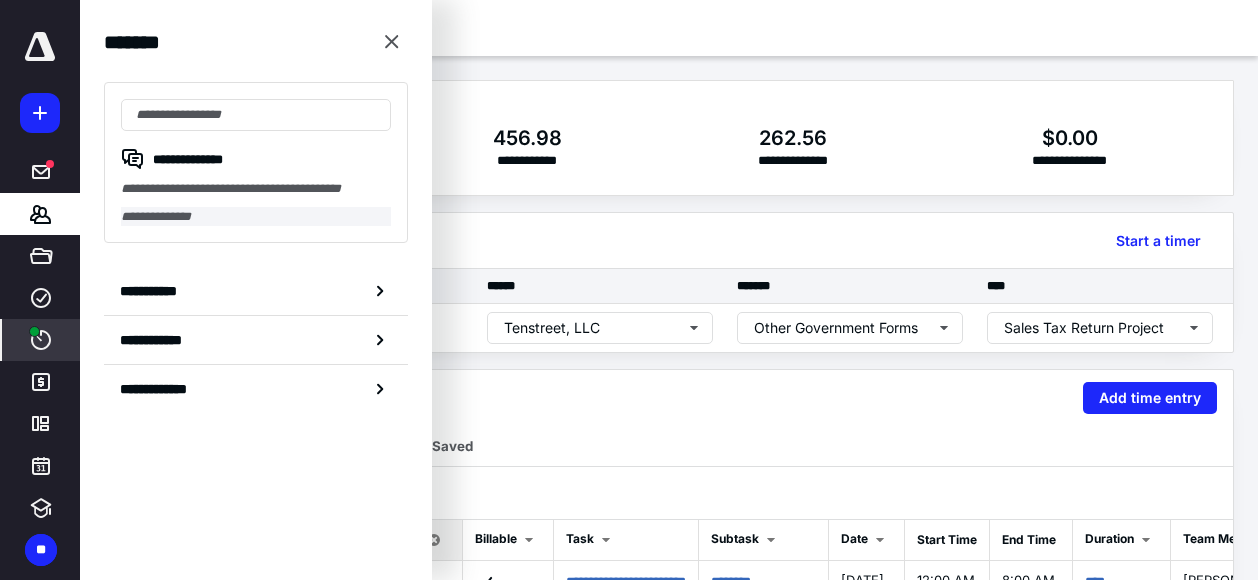 click on "**********" at bounding box center (256, 217) 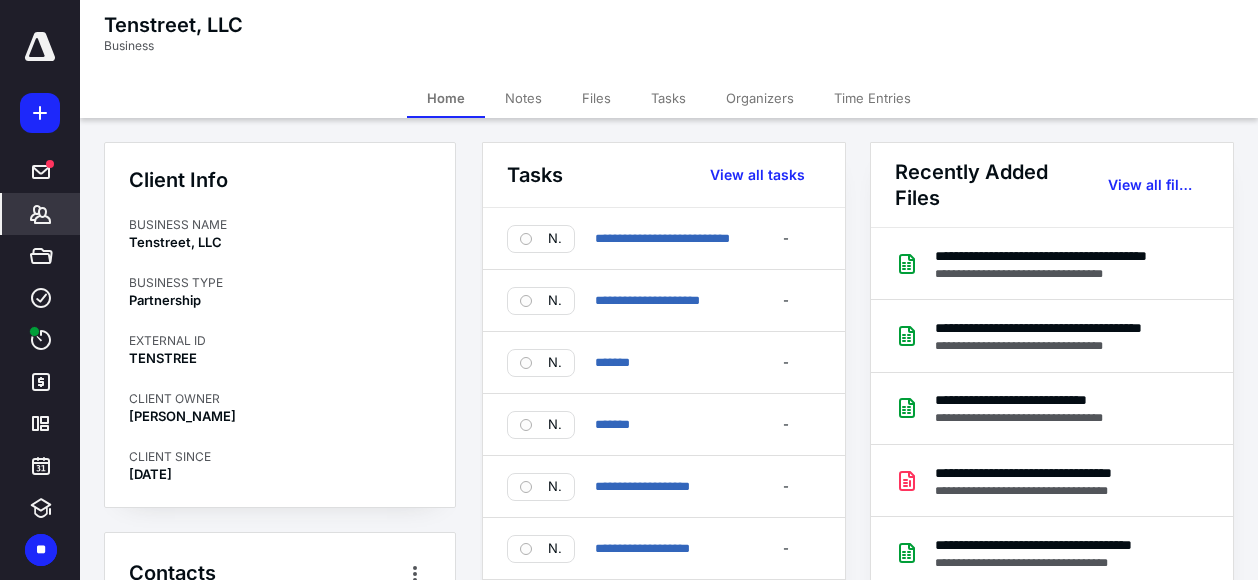click on "Tasks" at bounding box center [668, 98] 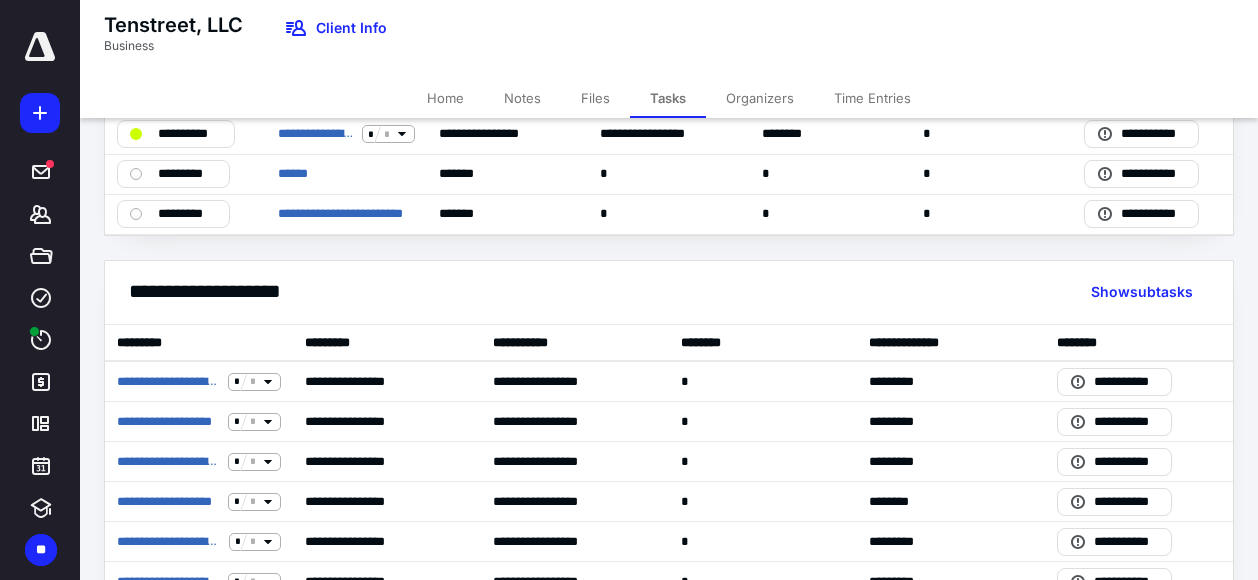 scroll, scrollTop: 730, scrollLeft: 0, axis: vertical 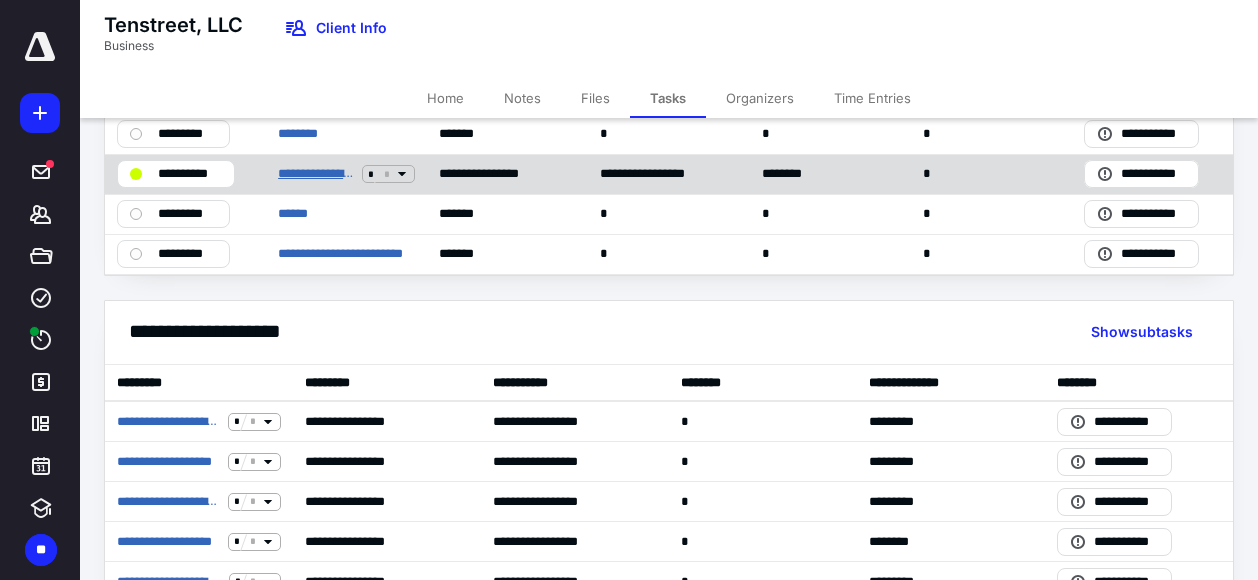 click on "**********" at bounding box center (316, 174) 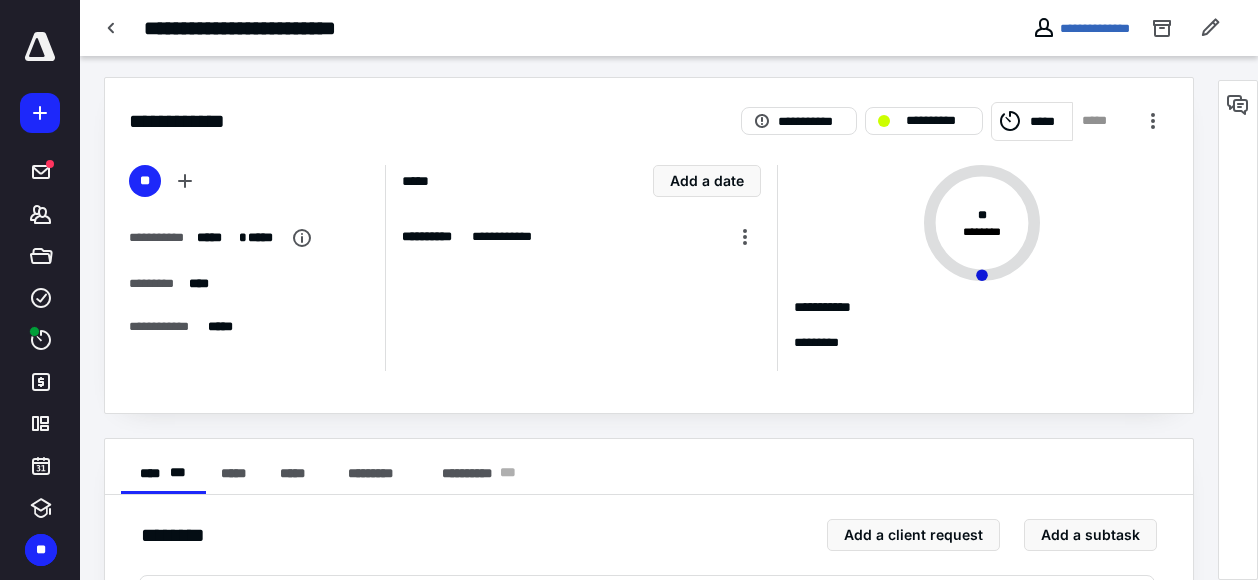 scroll, scrollTop: 0, scrollLeft: 0, axis: both 